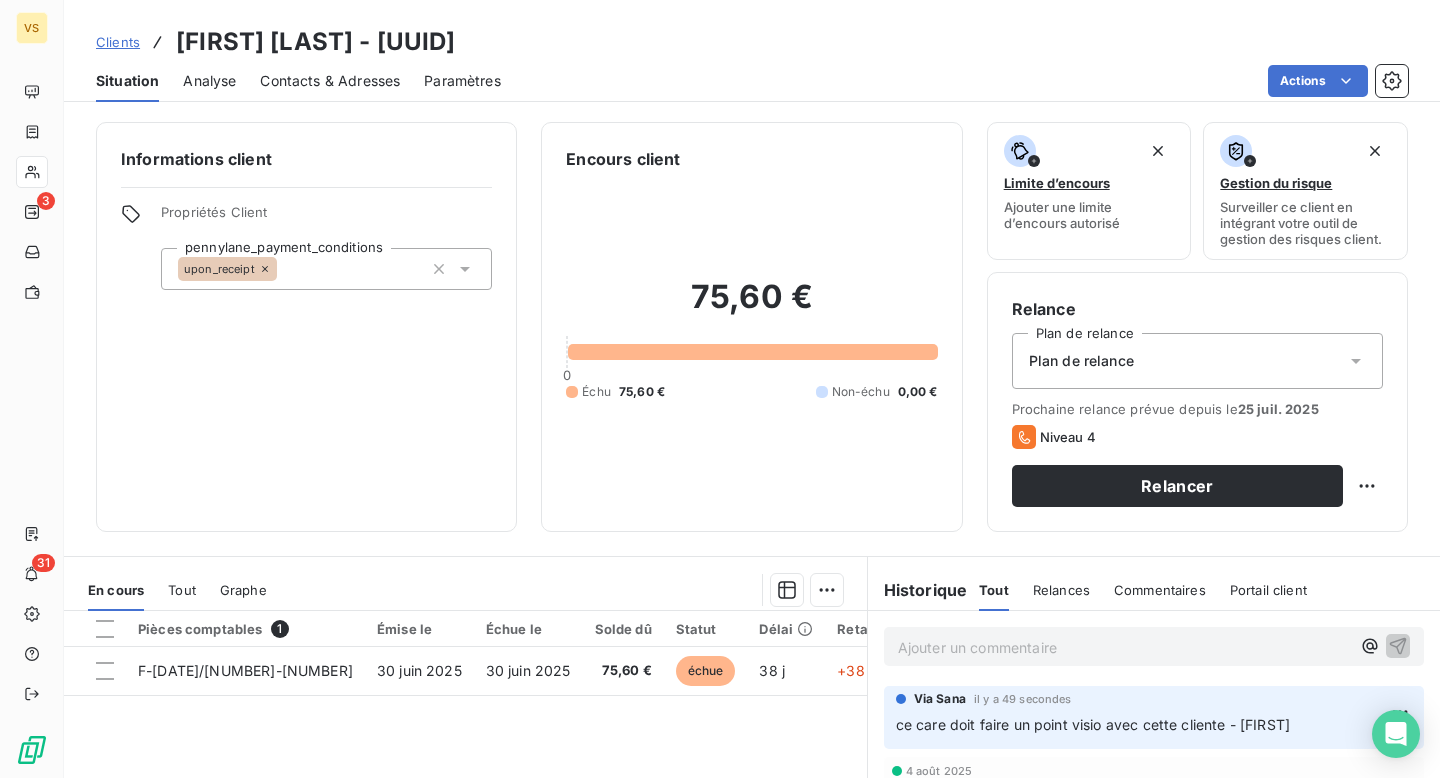 scroll, scrollTop: 0, scrollLeft: 0, axis: both 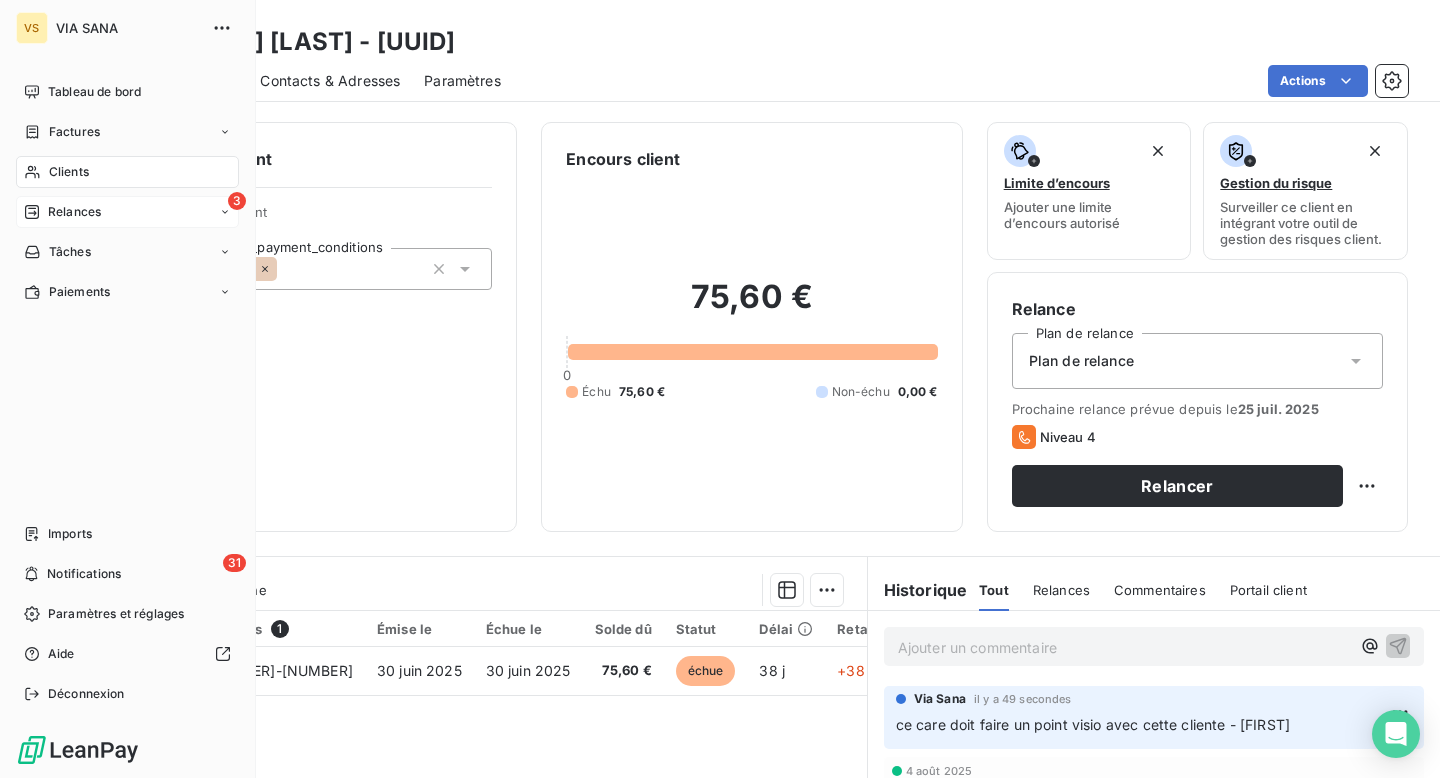 click on "3 Relances" at bounding box center (127, 212) 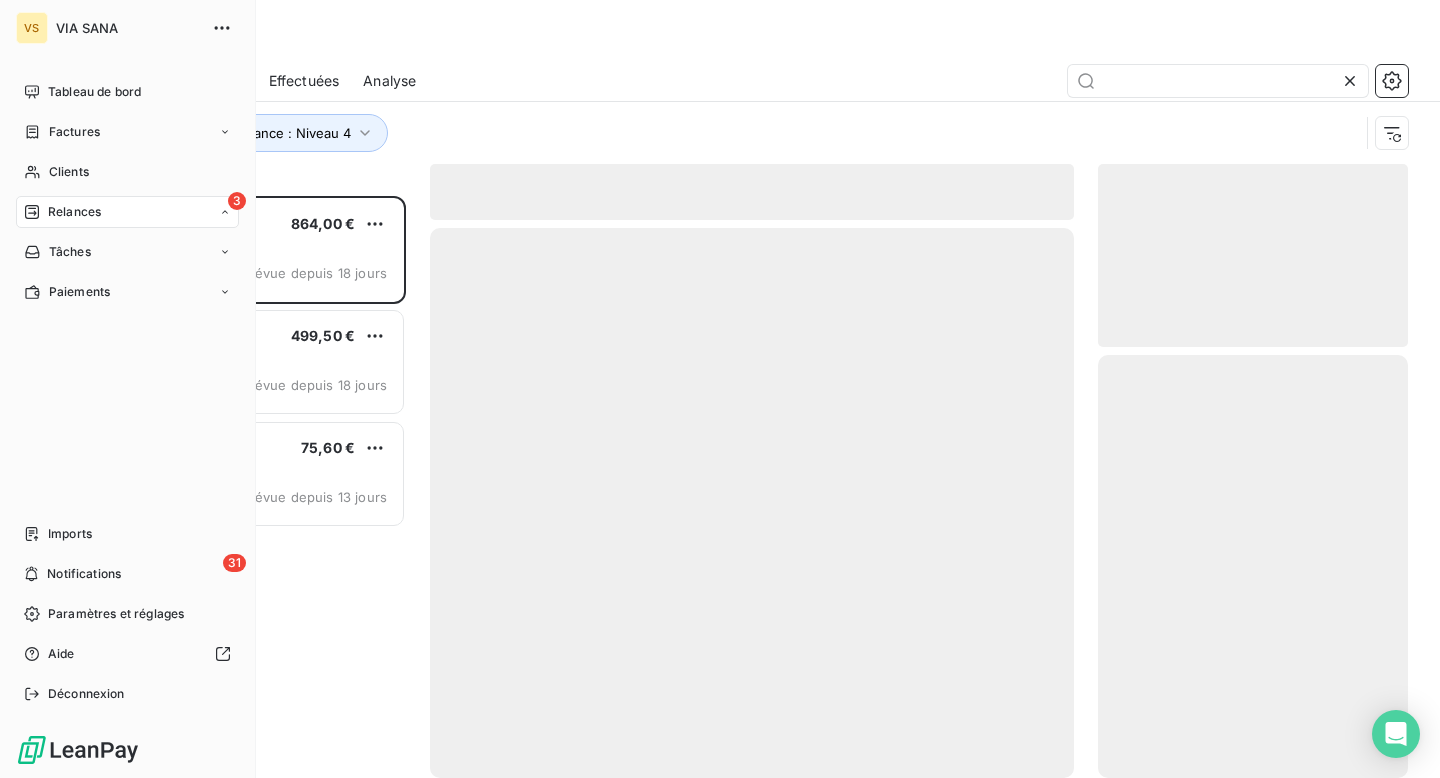 scroll, scrollTop: 1, scrollLeft: 1, axis: both 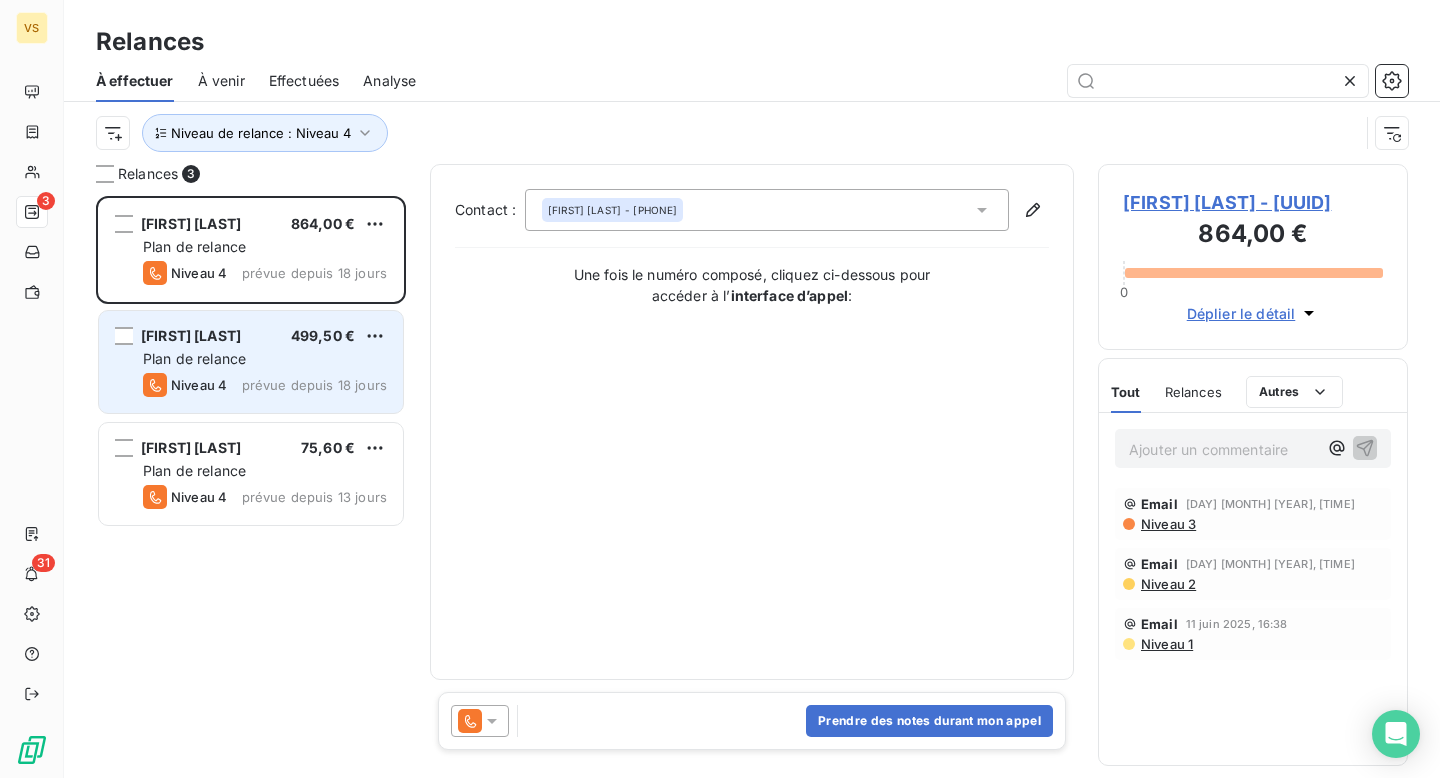 click on "Plan de relance" at bounding box center [265, 359] 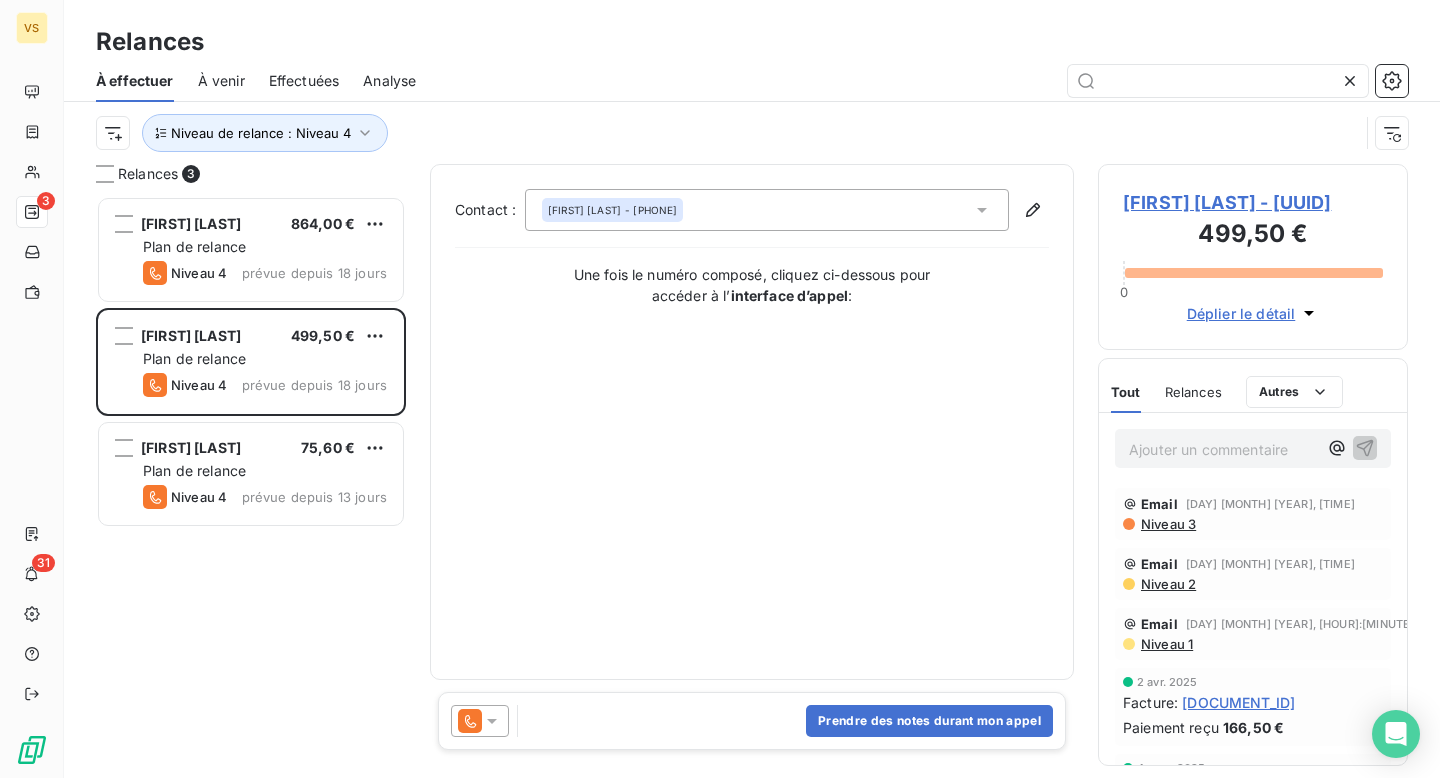 click on "[FIRST] [LAST] - [UUID]" at bounding box center (1253, 202) 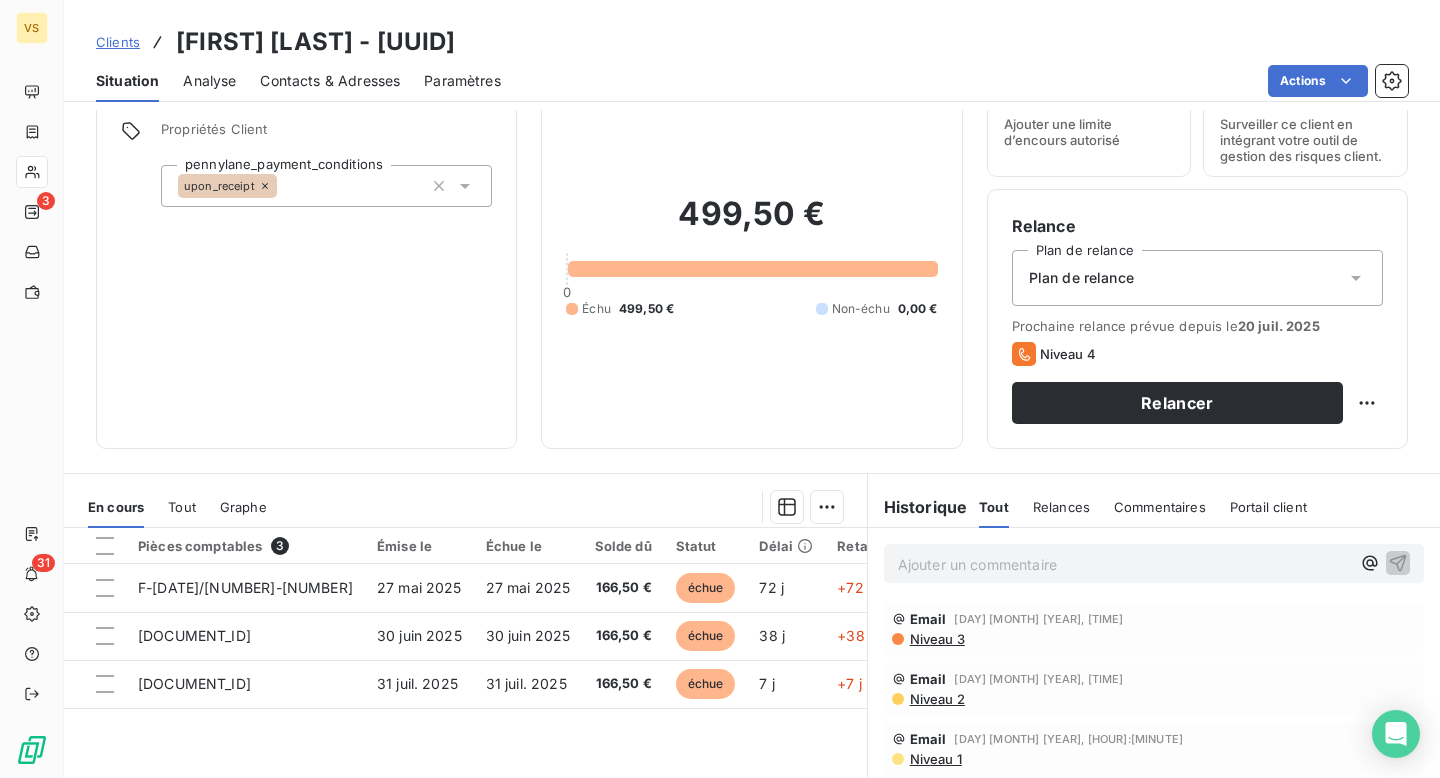scroll, scrollTop: 99, scrollLeft: 0, axis: vertical 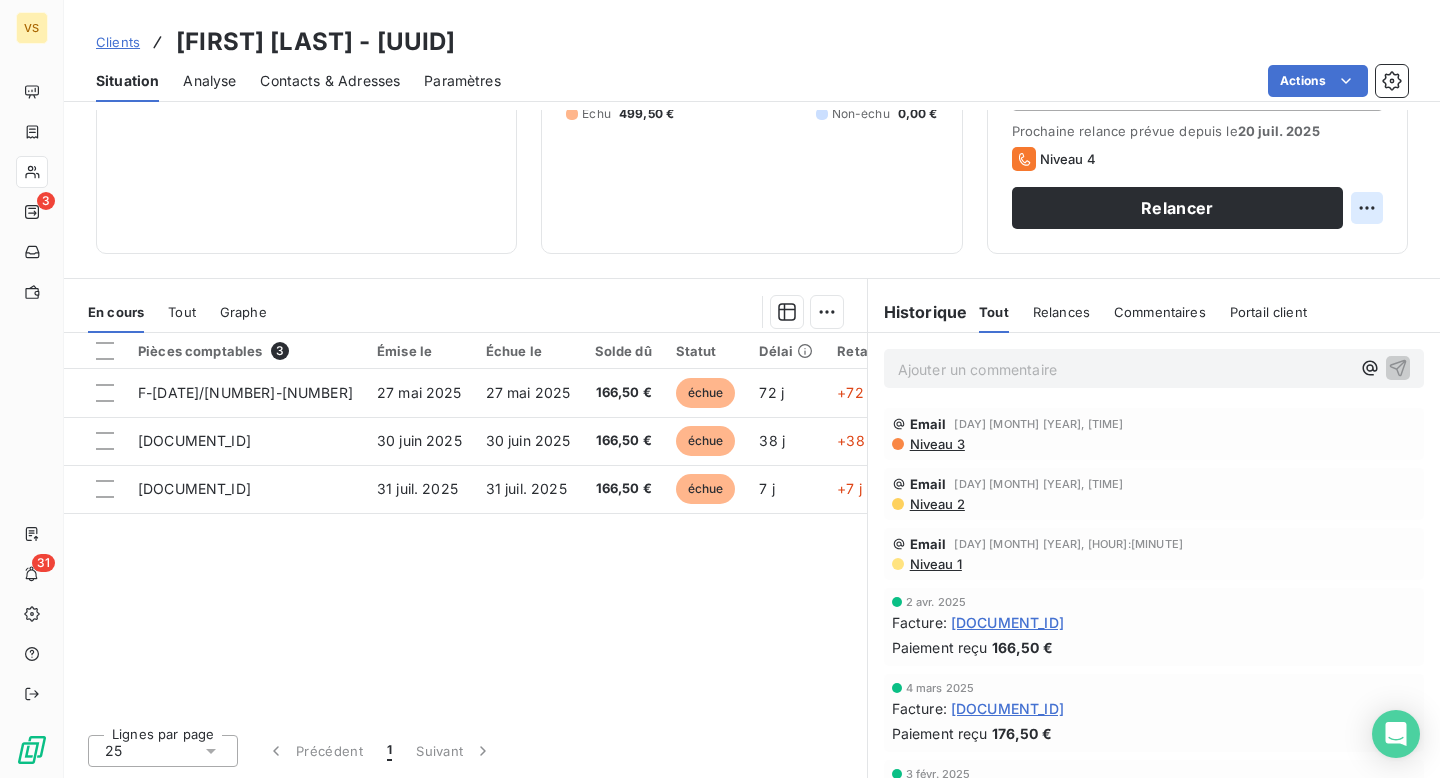 click on "VS 3 31 Clients [LAST] - [UUID] Situation Analyse Contacts & Adresses Paramètres Actions Informations client Propriétés Client pennylane_payment_conditions upon_receipt Encours client [PRICE] 0 Échu [PRICE] Non-échu 0,00 € Limite d’encours Ajouter une limite d’encours autorisé Gestion du risque Surveiller ce client en intégrant votre outil de gestion des risques client. Relance Plan de relance Plan de relance Prochaine relance prévue depuis le [DAY] [MONTH] [YEAR] Niveau 4 Relancer En cours Tout Graphe Pièces comptables 3 Émise le Échue le Solde dû Statut Délai Retard F-[DATE]/[NUMBER]-[NUMBER] [DAY] [MONTH] [YEAR] [DAY] [MONTH] [YEAR] [PRICE] échue 72 j +72 j F-[DATE]/[NUMBER]-[NUMBER] [DAY] [MONTH] [YEAR] [DAY] [MONTH] [YEAR] [PRICE] échue 38 j +38 j F-[DATE]/[NUMBER]-[NUMBER] [DAY] [MONTH] [YEAR] [DAY] [MONTH] [YEAR] [PRICE] échue 7 j +7 j Lignes par page 25 Précédent 1 Suivant Historique Tout Relances Commentaires Portail client Tout Relances Commentaires Portail client ﻿ Email Email" at bounding box center [720, 389] 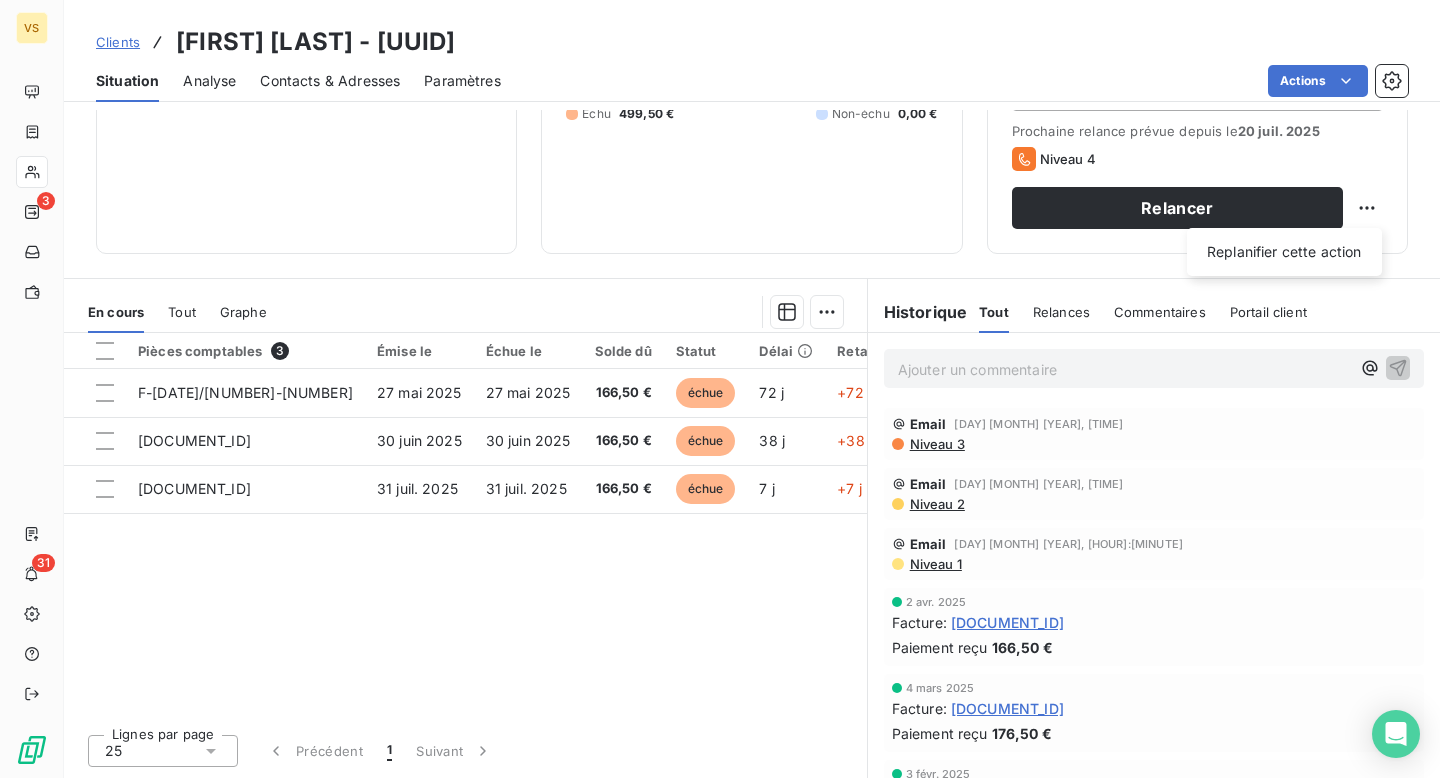 click on "VS 3 31 Clients [FIRST] [LAST] - [UUID] Situation Analyse Contacts & Adresses Paramètres Actions Informations client Propriétés Client pennylane_payment_conditions upon_receipt Encours client [PRICE] 0 Échu [PRICE] Non-échu 0,00 € Limite d’encours Ajouter une limite d’encours autorisé Gestion du risque Surveiller ce client en intégrant votre outil de gestion des risques client. Relance Plan de relance Plan de relance Prochaine relance prévue depuis le [DATE] Niveau 4 Relancer Replanifier cette action En cours Tout Graphe Pièces comptables 3 Émise le Échue le Solde dû Statut Délai Retard [DOCUMENT_ID] [DATE] [DATE] [PRICE] échue 72 j +72 j [DOCUMENT_ID] [DATE] [DATE] [PRICE] échue 38 j +38 j [DOCUMENT_ID] [DATE] [DATE] [PRICE] échue 7 j +7 j Lignes par page 25 Précédent 1 Suivant Historique Tout Relances Commentaires Portail client Tout Relances Commentaires :" at bounding box center (720, 389) 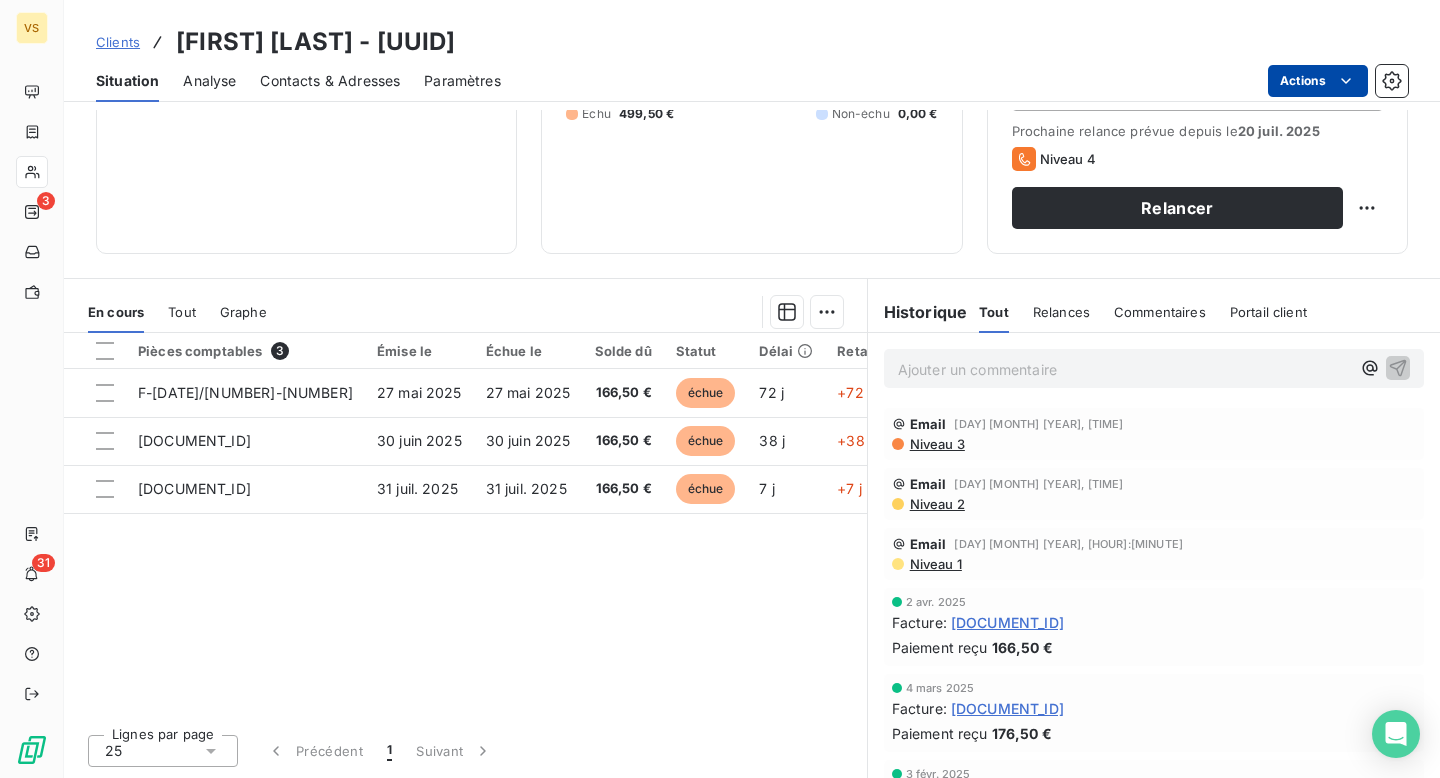 click on "VS 3 31 Clients [LAST] - [UUID] Situation Analyse Contacts & Adresses Paramètres Actions Informations client Propriétés Client pennylane_payment_conditions upon_receipt Encours client [PRICE] 0 Échu [PRICE] Non-échu 0,00 € Limite d’encours Ajouter une limite d’encours autorisé Gestion du risque Surveiller ce client en intégrant votre outil de gestion des risques client. Relance Plan de relance Plan de relance Prochaine relance prévue depuis le [DAY] [MONTH] [YEAR] Niveau 4 Relancer En cours Tout Graphe Pièces comptables 3 Émise le Échue le Solde dû Statut Délai Retard F-[DATE]/[NUMBER]-[NUMBER] [DAY] [MONTH] [YEAR] [DAY] [MONTH] [YEAR] [PRICE] échue 72 j +72 j F-[DATE]/[NUMBER]-[NUMBER] [DAY] [MONTH] [YEAR] [DAY] [MONTH] [YEAR] [PRICE] échue 38 j +38 j F-[DATE]/[NUMBER]-[NUMBER] [DAY] [MONTH] [YEAR] [DAY] [MONTH] [YEAR] [PRICE] échue 7 j +7 j Lignes par page 25 Précédent 1 Suivant Historique Tout Relances Commentaires Portail client Tout Relances Commentaires Portail client ﻿ Email Email" at bounding box center (720, 389) 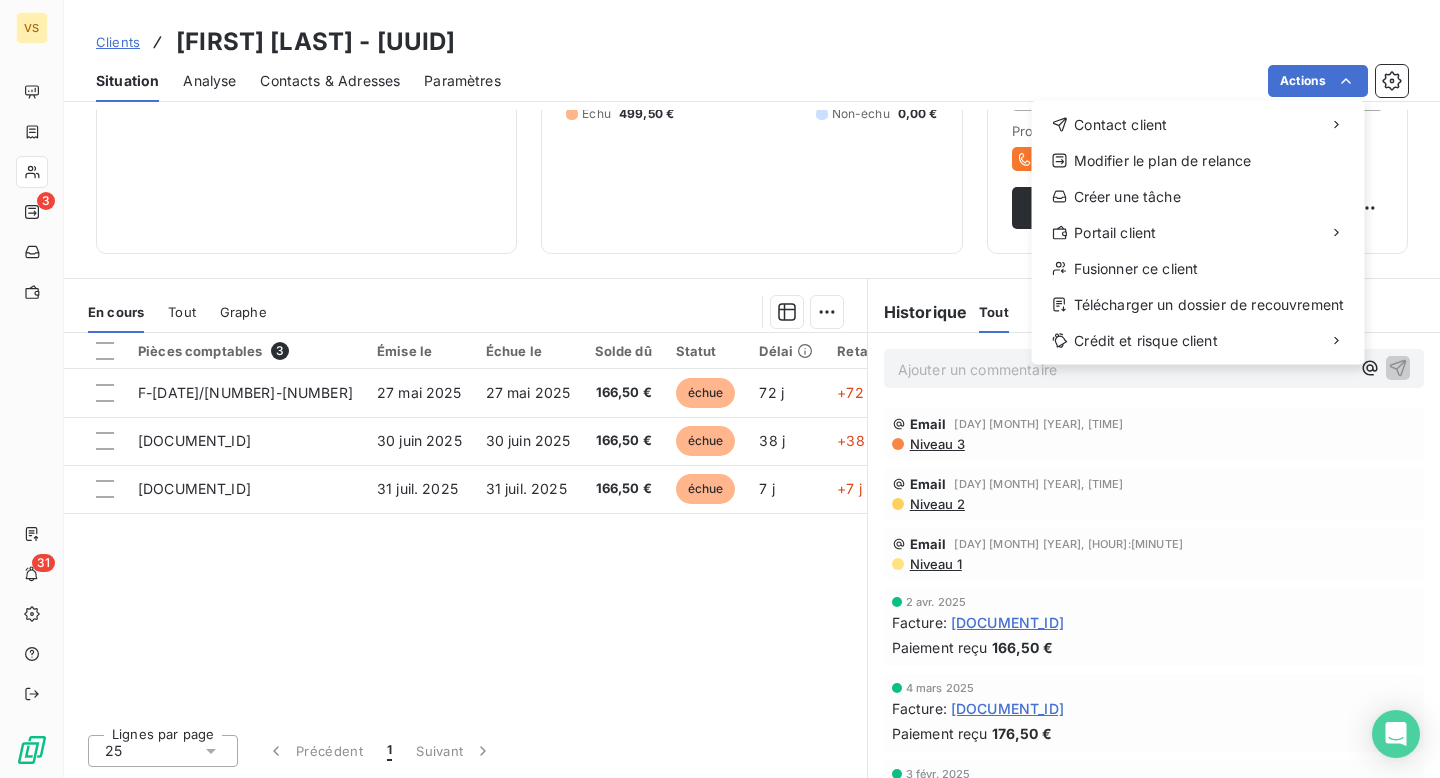 click on "VS 3 31 Clients [FIRST] [LAST] - [UUID] Situation Analyse Contacts & Adresses Paramètres Actions Contact client Modifier le plan de relance Créer une tâche Portail client Fusionner ce client Télécharger un dossier de recouvrement Crédit et risque client Informations client Propriétés Client pennylane_payment_conditions upon_receipt Encours client [PRICE] 0 Échu [PRICE] Non-échu 0,00 € Limite d’encours Ajouter une limite d’encours autorisé Gestion du risque Surveiller ce client en intégrant votre outil de gestion des risques client. Relance Plan de relance Plan de relance Prochaine relance prévue depuis le [DATE] Niveau 4 Relancer En cours Tout Graphe Pièces comptables 3 Émise le Échue le Solde dû Statut Délai Retard [DOCUMENT_ID] [DATE] [DATE] [PRICE] échue 72 j +72 j [DOCUMENT_ID] [DATE] [DATE] [PRICE] échue 38 j +38 j [DOCUMENT_ID] [DATE] [DATE] [PRICE] échue" at bounding box center (720, 389) 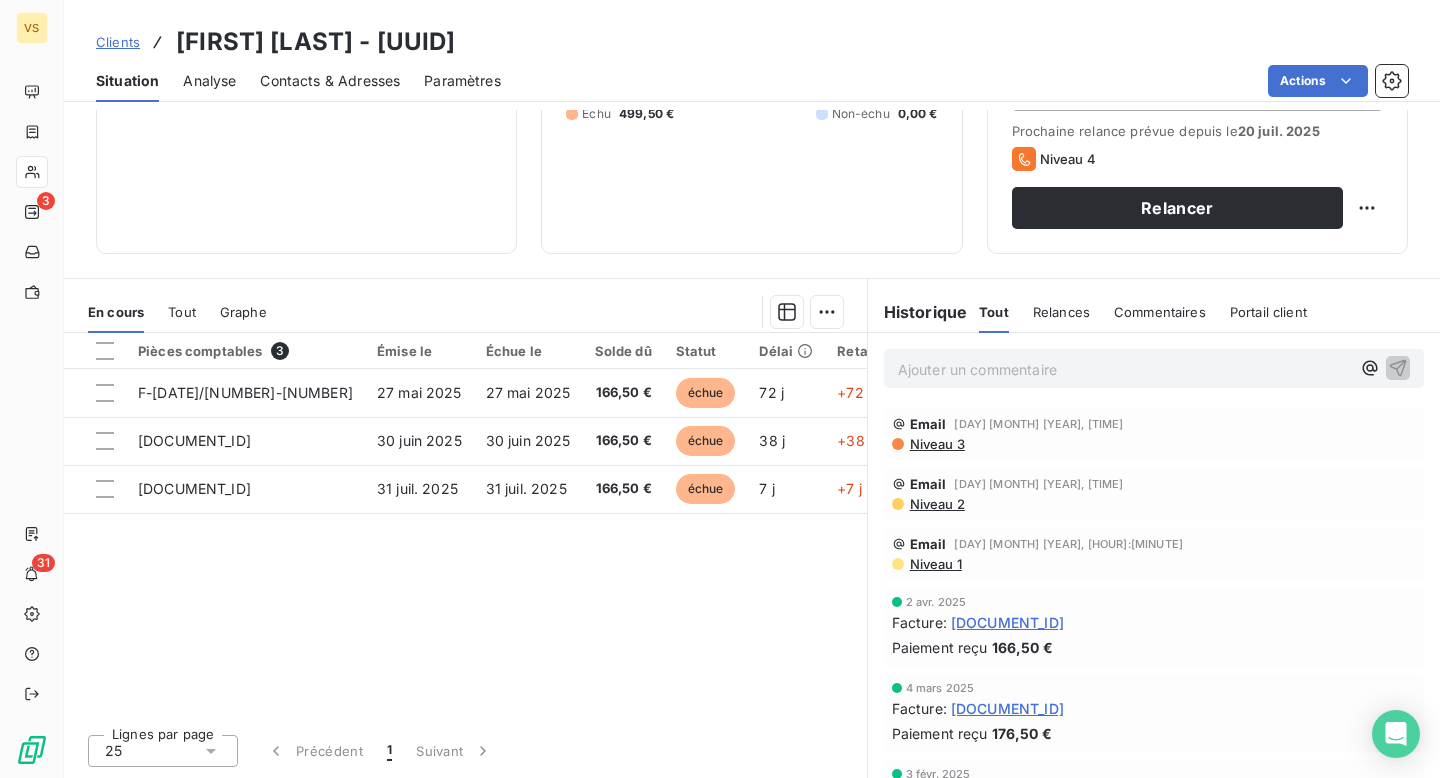 click on "VS 3 31 Clients [LAST] - [UUID] Situation Analyse Contacts & Adresses Paramètres Actions Informations client Propriétés Client pennylane_payment_conditions upon_receipt Encours client [PRICE] 0 Échu [PRICE] Non-échu 0,00 € Limite d’encours Ajouter une limite d’encours autorisé Gestion du risque Surveiller ce client en intégrant votre outil de gestion des risques client. Relance Plan de relance Plan de relance Prochaine relance prévue depuis le [DAY] [MONTH] [YEAR] Niveau 4 Relancer En cours Tout Graphe Pièces comptables 3 Émise le Échue le Solde dû Statut Délai Retard F-[DATE]/[NUMBER]-[NUMBER] [DAY] [MONTH] [YEAR] [DAY] [MONTH] [YEAR] [PRICE] échue 72 j +72 j F-[DATE]/[NUMBER]-[NUMBER] [DAY] [MONTH] [YEAR] [DAY] [MONTH] [YEAR] [PRICE] échue 38 j +38 j F-[DATE]/[NUMBER]-[NUMBER] [DAY] [MONTH] [YEAR] [DAY] [MONTH] [YEAR] [PRICE] échue 7 j +7 j Lignes par page 25 Précédent 1 Suivant Historique Tout Relances Commentaires Portail client Tout Relances Commentaires Portail client ﻿ Email Email" at bounding box center (720, 389) 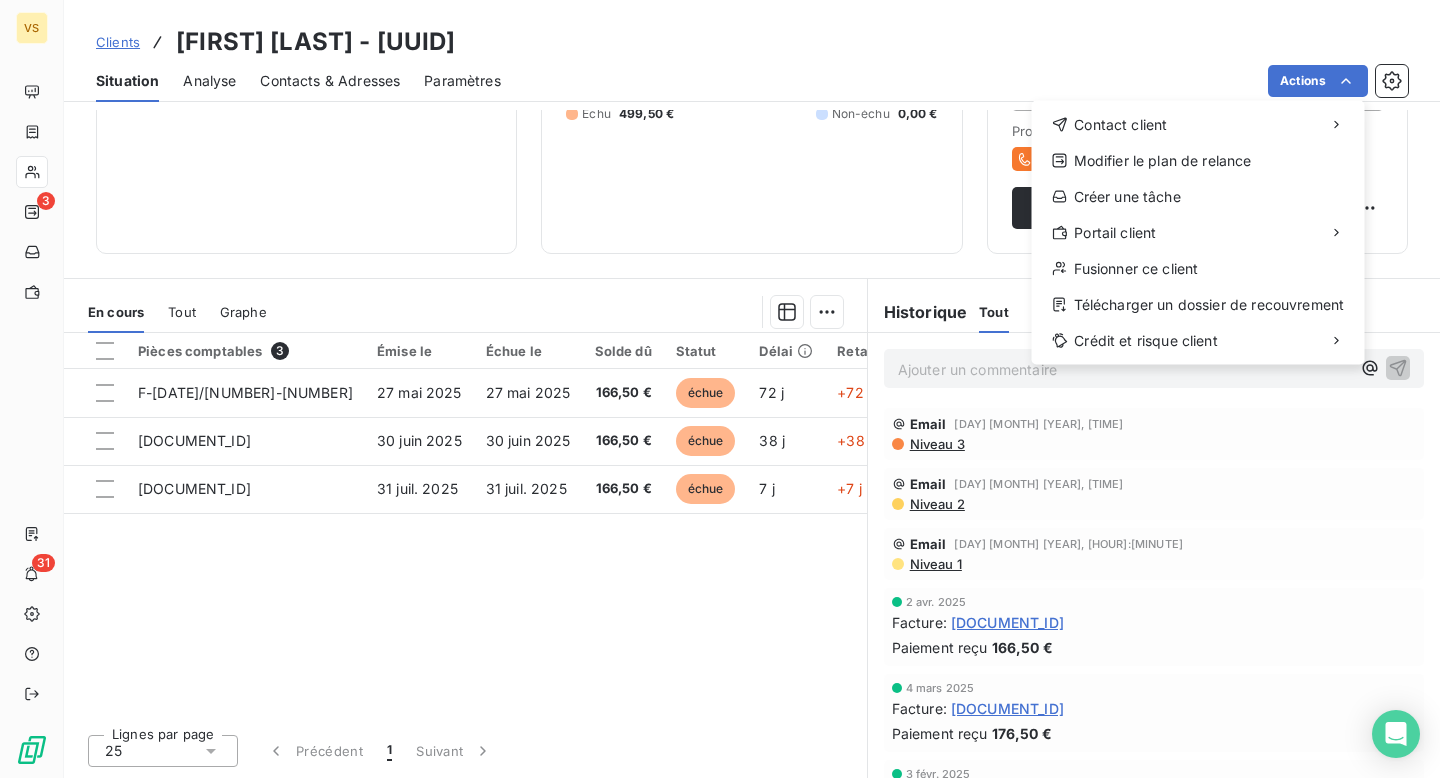 click on "VS 3 31 Clients [FIRST] [LAST] - [UUID] Situation Analyse Contacts & Adresses Paramètres Actions Contact client Modifier le plan de relance Créer une tâche Portail client Fusionner ce client Télécharger un dossier de recouvrement Crédit et risque client Informations client Propriétés Client pennylane_payment_conditions upon_receipt Encours client [PRICE] 0 Échu [PRICE] Non-échu 0,00 € Limite d’encours Ajouter une limite d’encours autorisé Gestion du risque Surveiller ce client en intégrant votre outil de gestion des risques client. Relance Plan de relance Plan de relance Prochaine relance prévue depuis le [DATE] Niveau 4 Relancer En cours Tout Graphe Pièces comptables 3 Émise le Échue le Solde dû Statut Délai Retard [DOCUMENT_ID] [DATE] [DATE] [PRICE] échue 72 j +72 j [DOCUMENT_ID] [DATE] [DATE] [PRICE] échue 38 j +38 j [DOCUMENT_ID] [DATE] [DATE] [PRICE] échue" at bounding box center (720, 389) 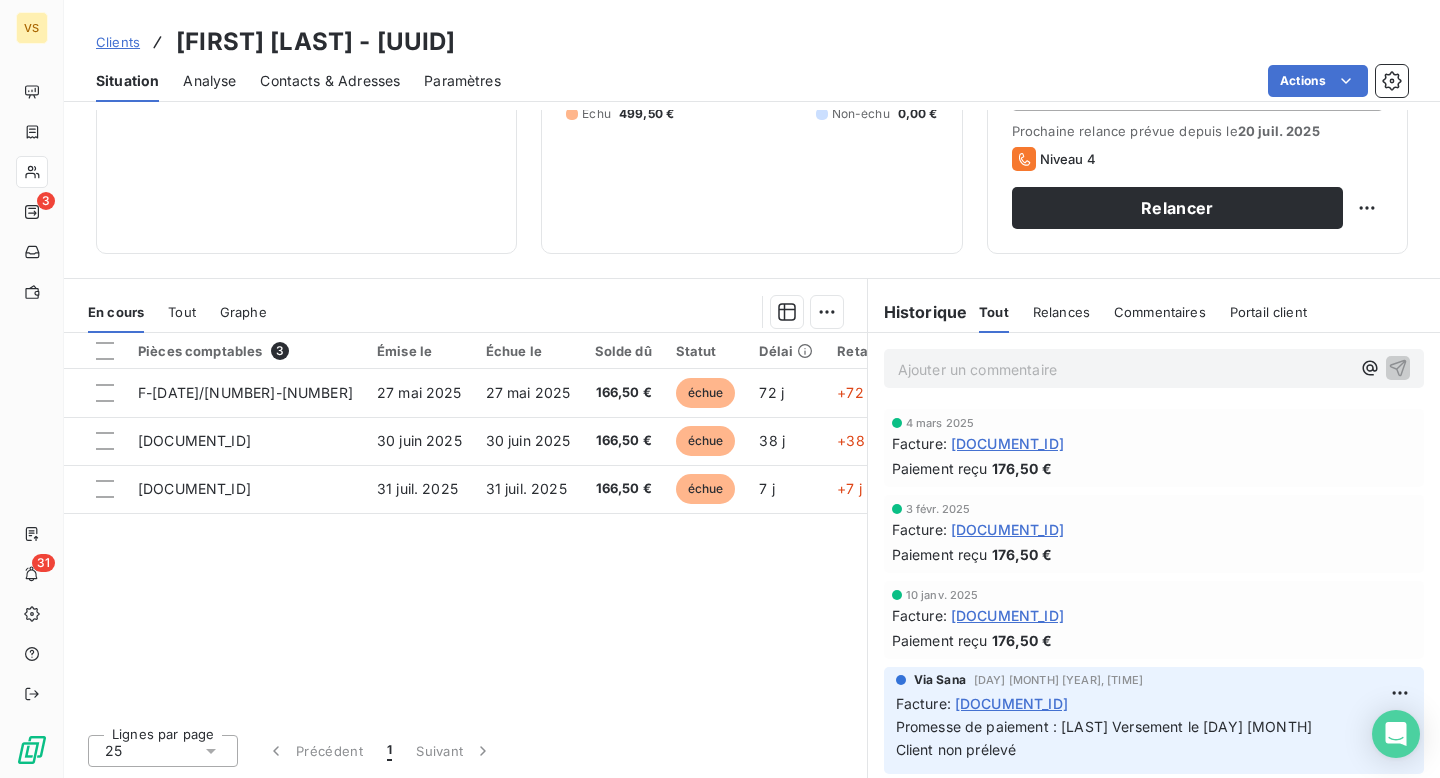 scroll, scrollTop: 0, scrollLeft: 0, axis: both 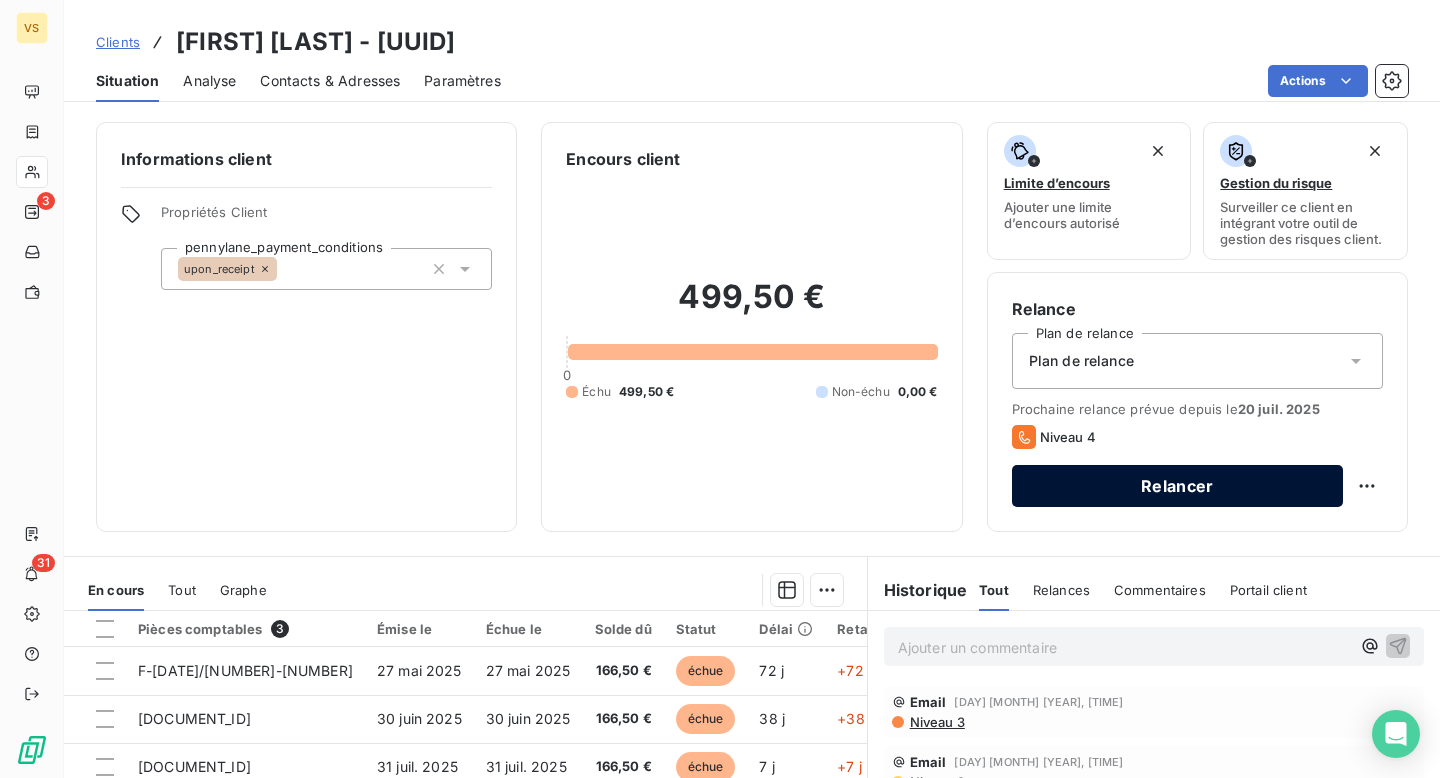 click on "Relancer" at bounding box center (1177, 486) 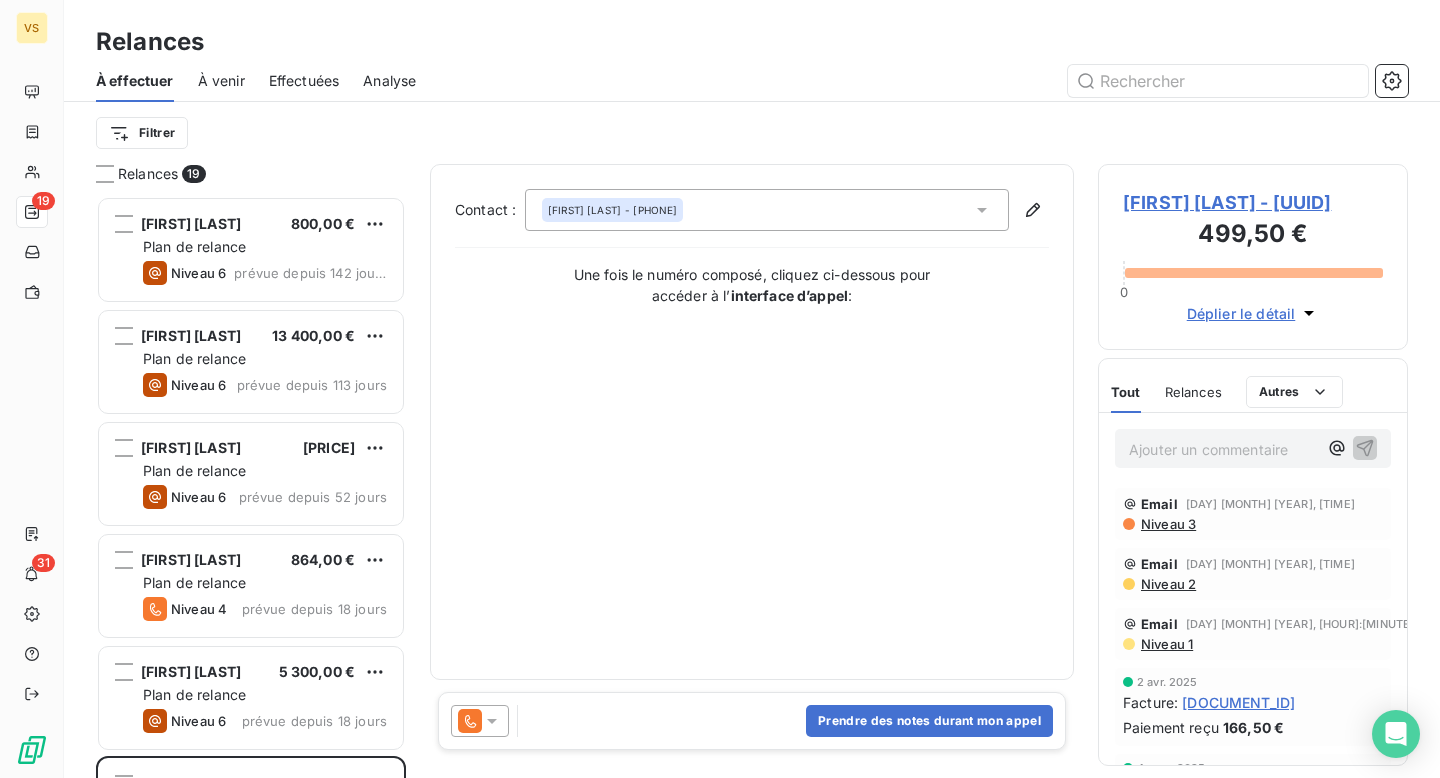 scroll, scrollTop: 1, scrollLeft: 1, axis: both 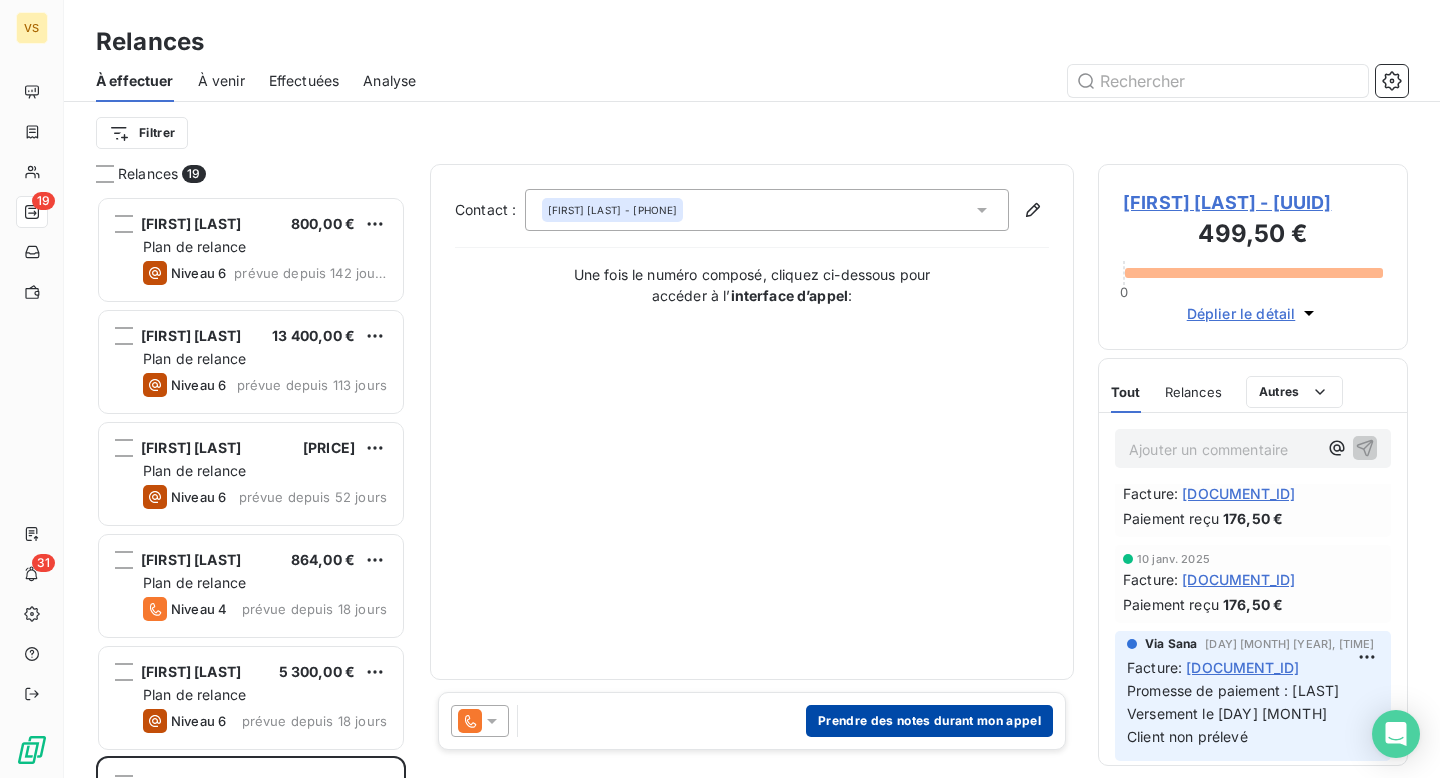 click on "Prendre des notes durant mon appel" at bounding box center [929, 721] 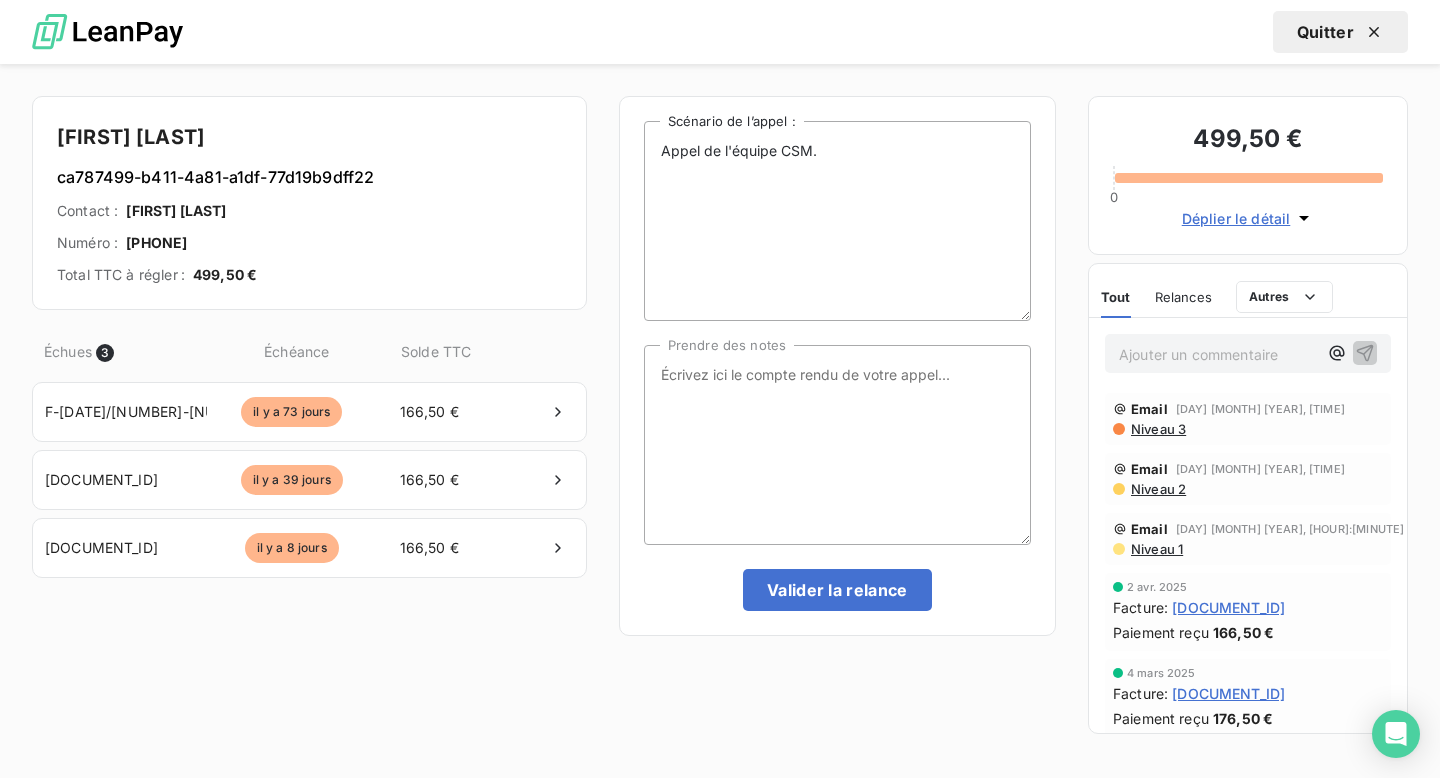 click at bounding box center [1369, 32] 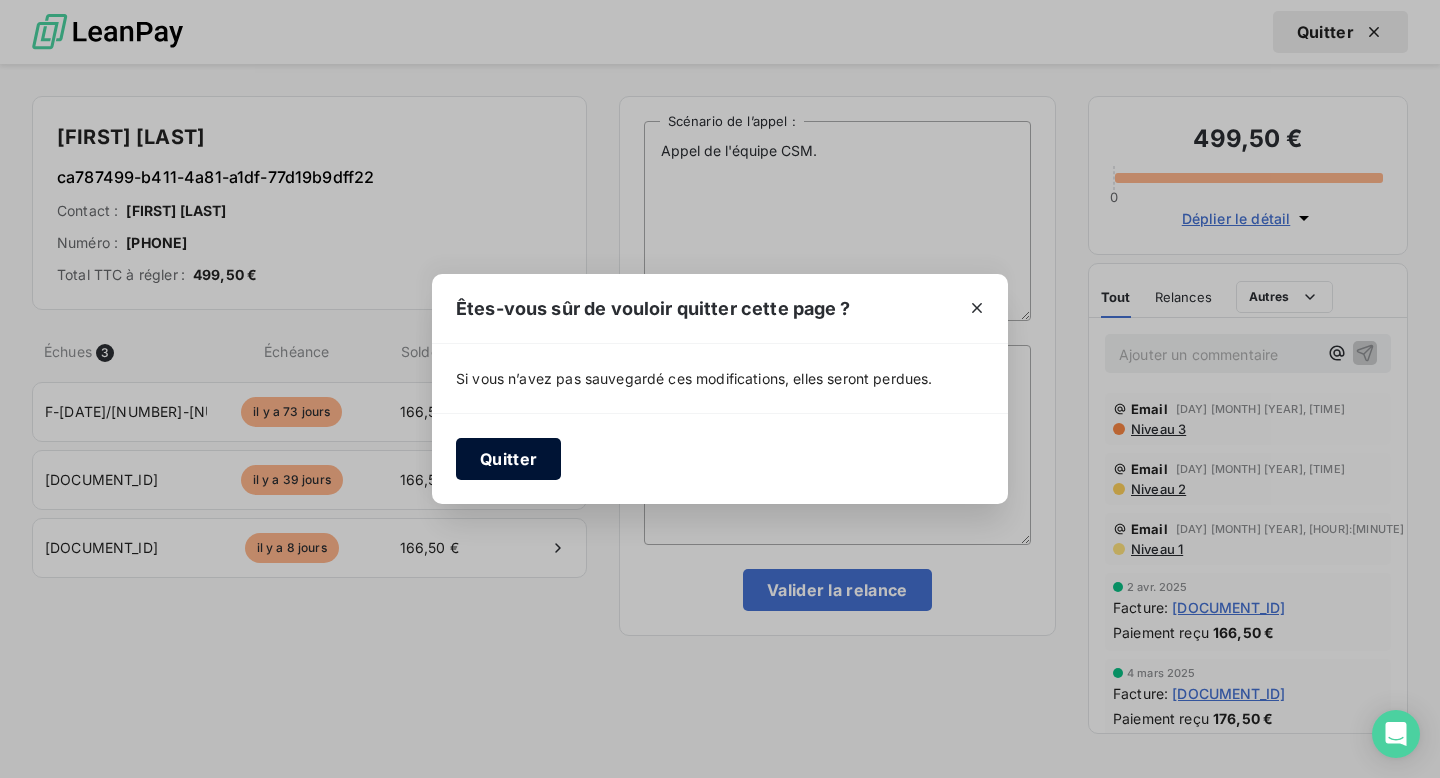 click on "Quitter" at bounding box center (508, 459) 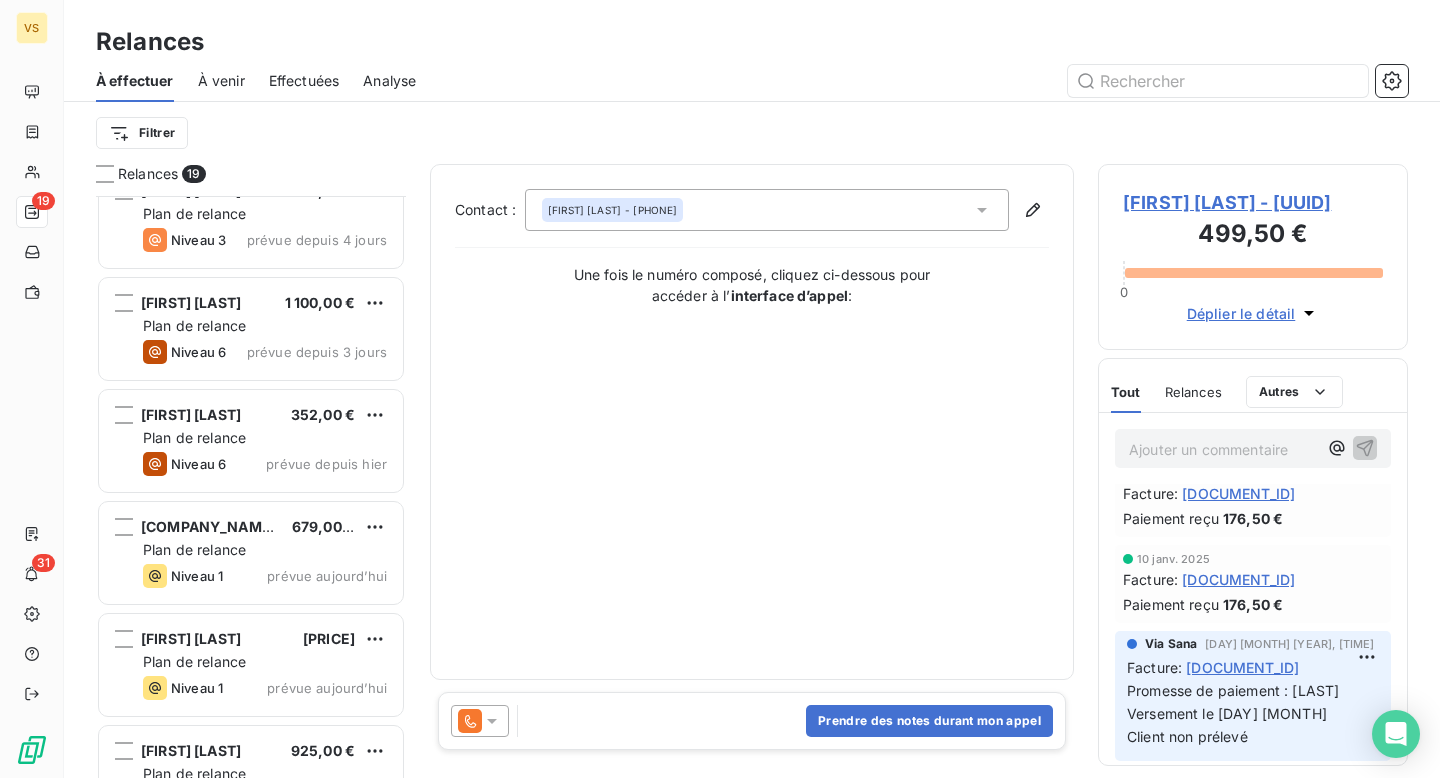 scroll, scrollTop: 1547, scrollLeft: 0, axis: vertical 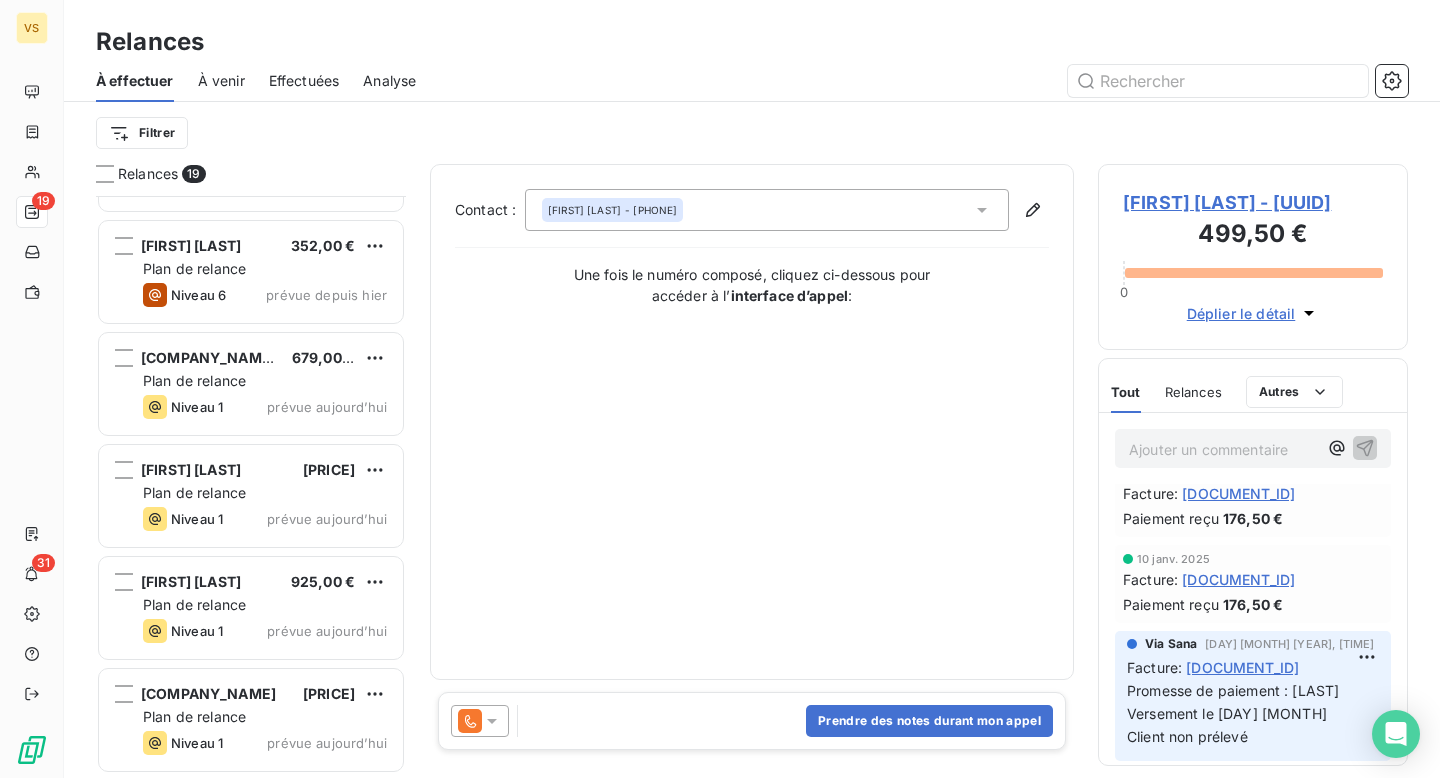 click at bounding box center [480, 721] 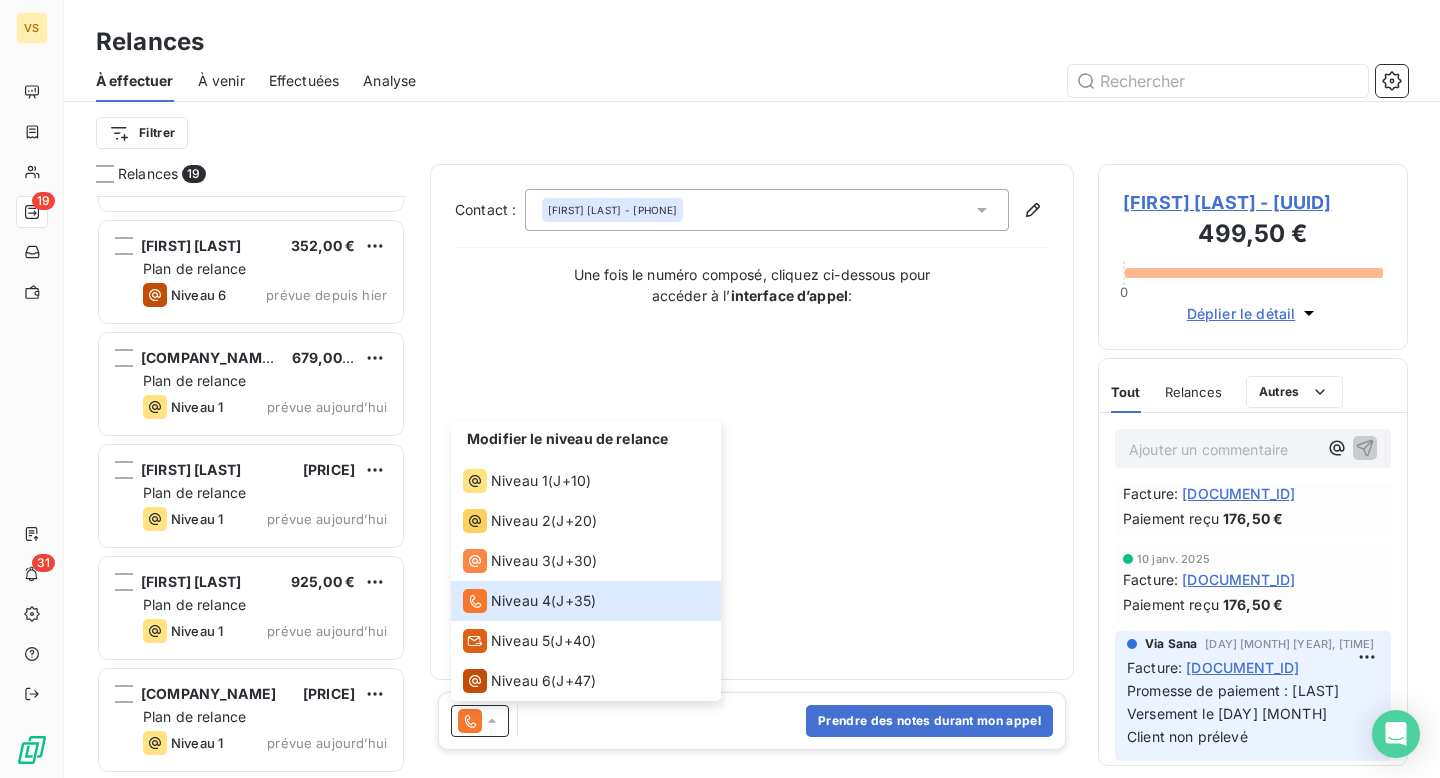 click on "Contact : [FIRST] [LAST] - [PHONE] Une fois le numéro composé, cliquez ci-dessous pour accéder à l’ interface d’appel :" at bounding box center (752, 422) 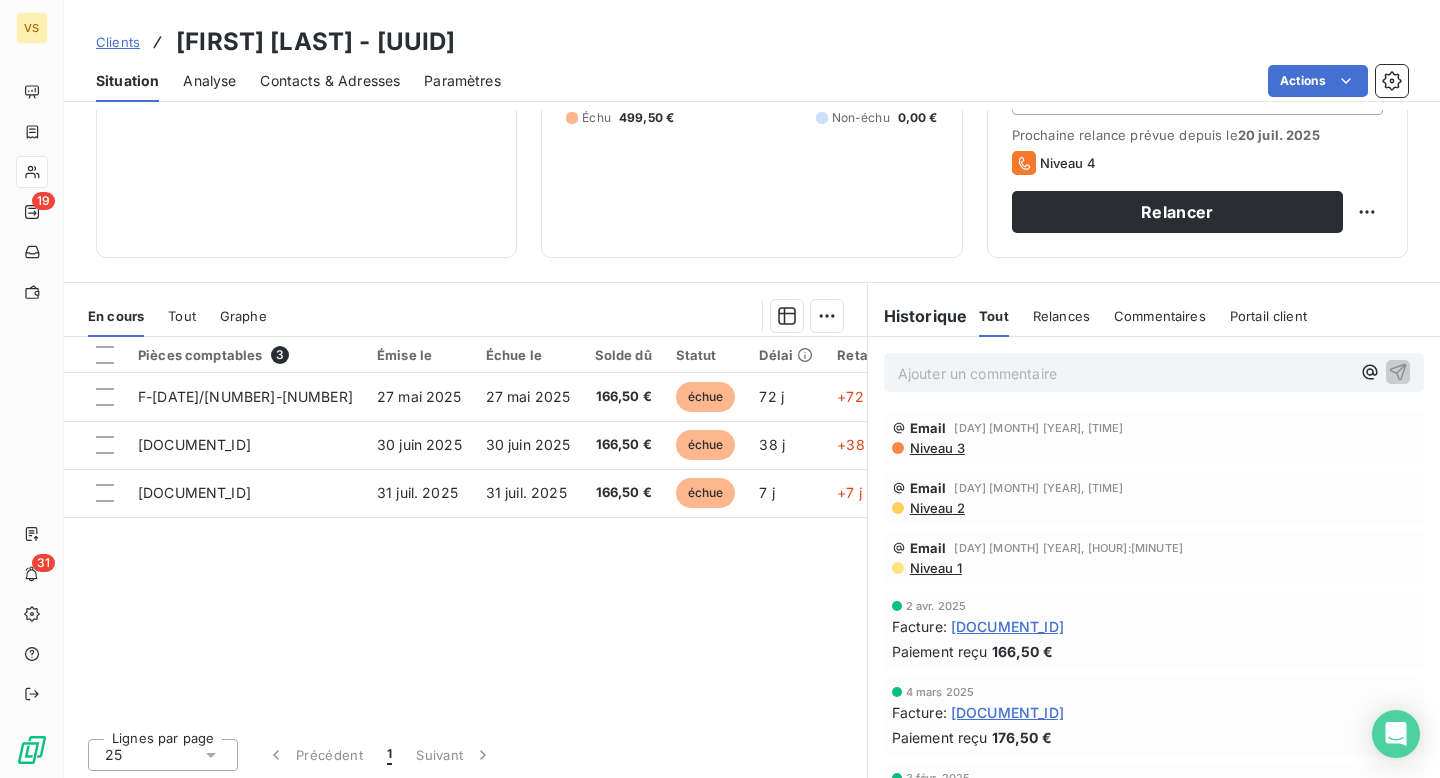 scroll, scrollTop: 278, scrollLeft: 0, axis: vertical 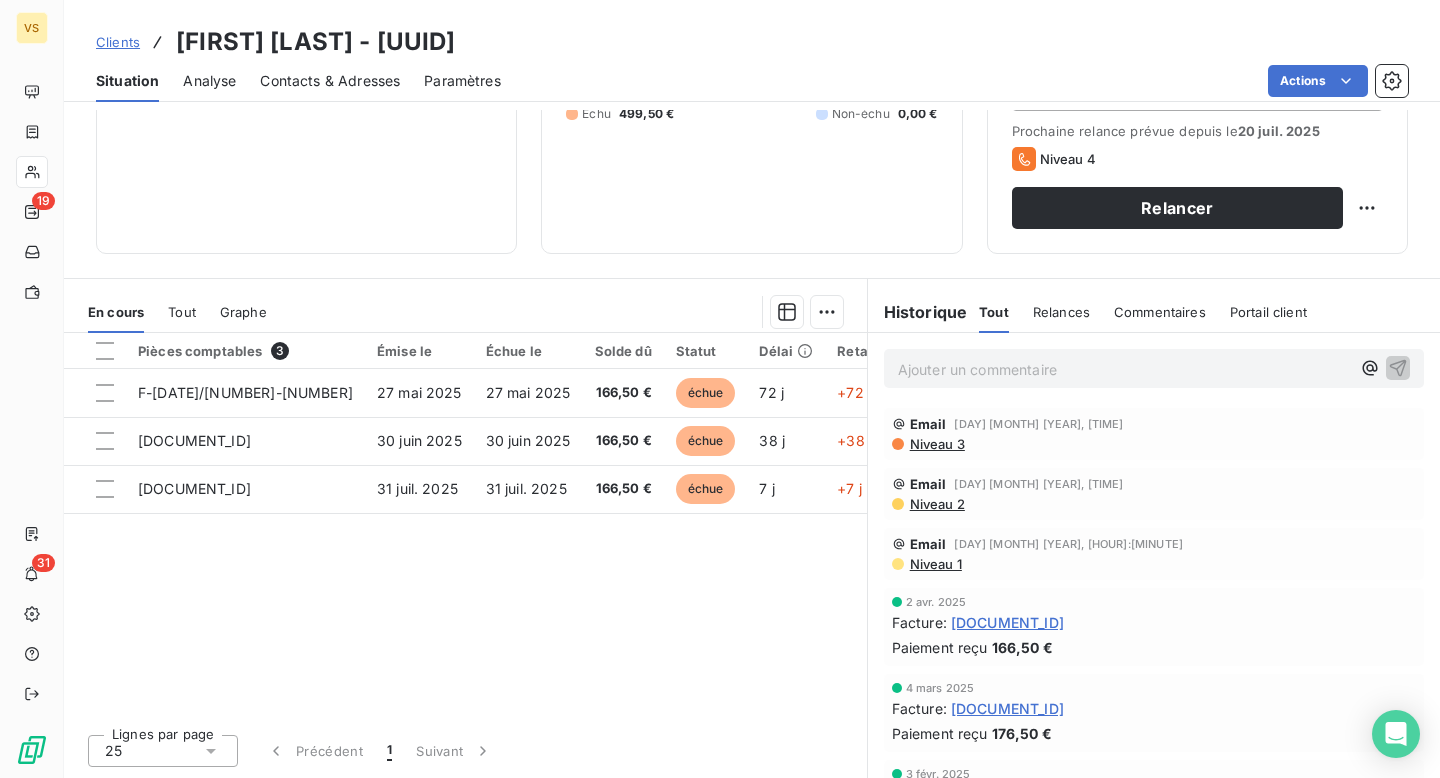 click at bounding box center (567, 312) 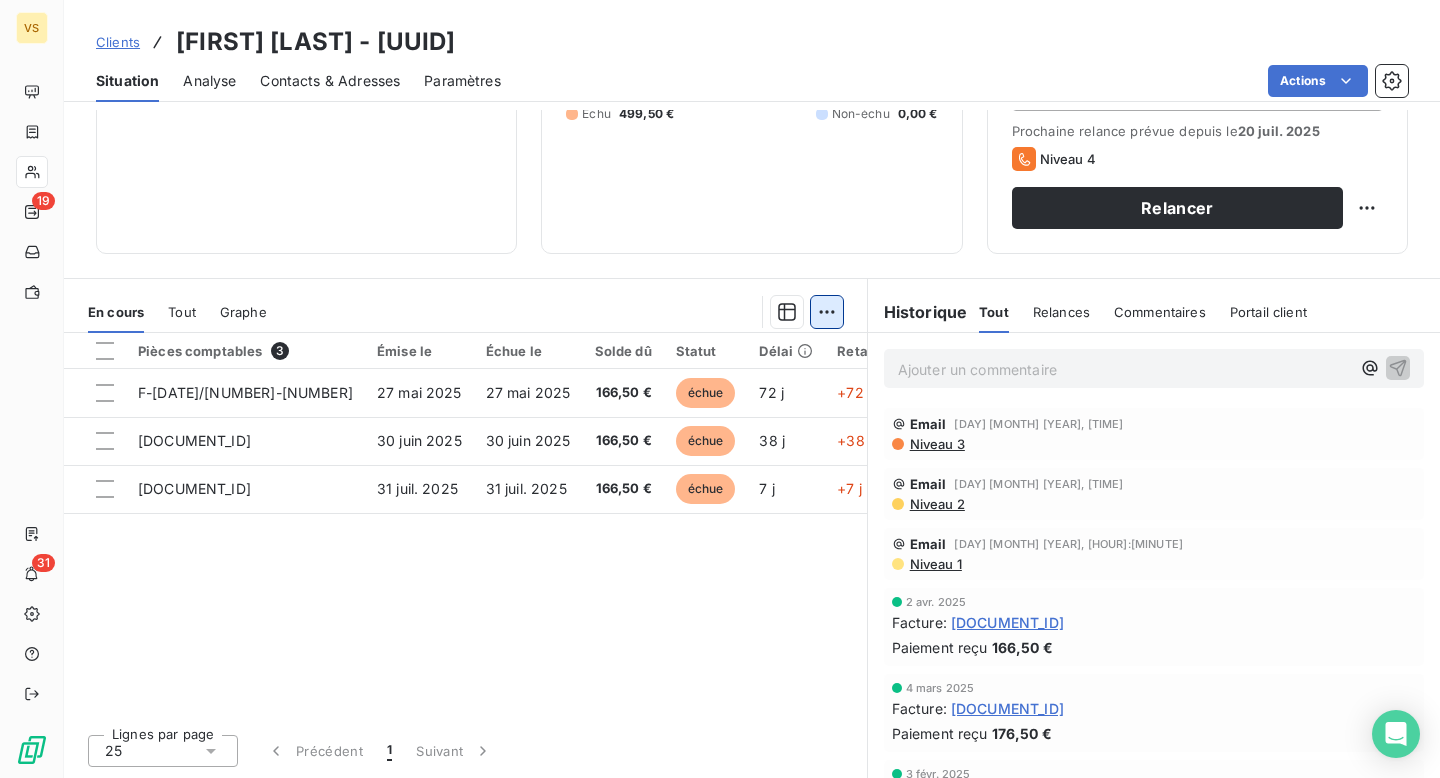 click on "VS 19 31 Clients [LAST] - [UUID] Situation Analyse Contacts & Adresses Paramètres Actions Informations client Propriétés Client pennylane_payment_conditions upon_receipt Encours client [PRICE] 0 Échu [PRICE] Non-échu 0,00 € Limite d’encours Ajouter une limite d’encours autorisé Gestion du risque Surveiller ce client en intégrant votre outil de gestion des risques client. Relance Plan de relance Plan de relance Prochaine relance prévue depuis le [DAY] [MONTH] [YEAR] Niveau 4 Relancer En cours Tout Graphe Pièces comptables 3 Émise le Échue le Solde dû Statut Délai Retard F-[DATE]/[NUMBER]-[NUMBER] [DAY] [MONTH] [YEAR] [DAY] [MONTH] [YEAR] [PRICE] échue 72 j +72 j F-[DATE]/[NUMBER]-[NUMBER] [DAY] [MONTH] [YEAR] [DAY] [MONTH] [YEAR] [PRICE] échue 38 j +38 j F-[DATE]/[NUMBER]-[NUMBER] [DAY] [MONTH] [YEAR] [DAY] [MONTH] [YEAR] [PRICE] échue 7 j +7 j Lignes par page 25 Précédent 1 Suivant Historique Tout Relances Commentaires Portail client Tout Relances Commentaires Portail client ﻿ Email Email" at bounding box center [720, 389] 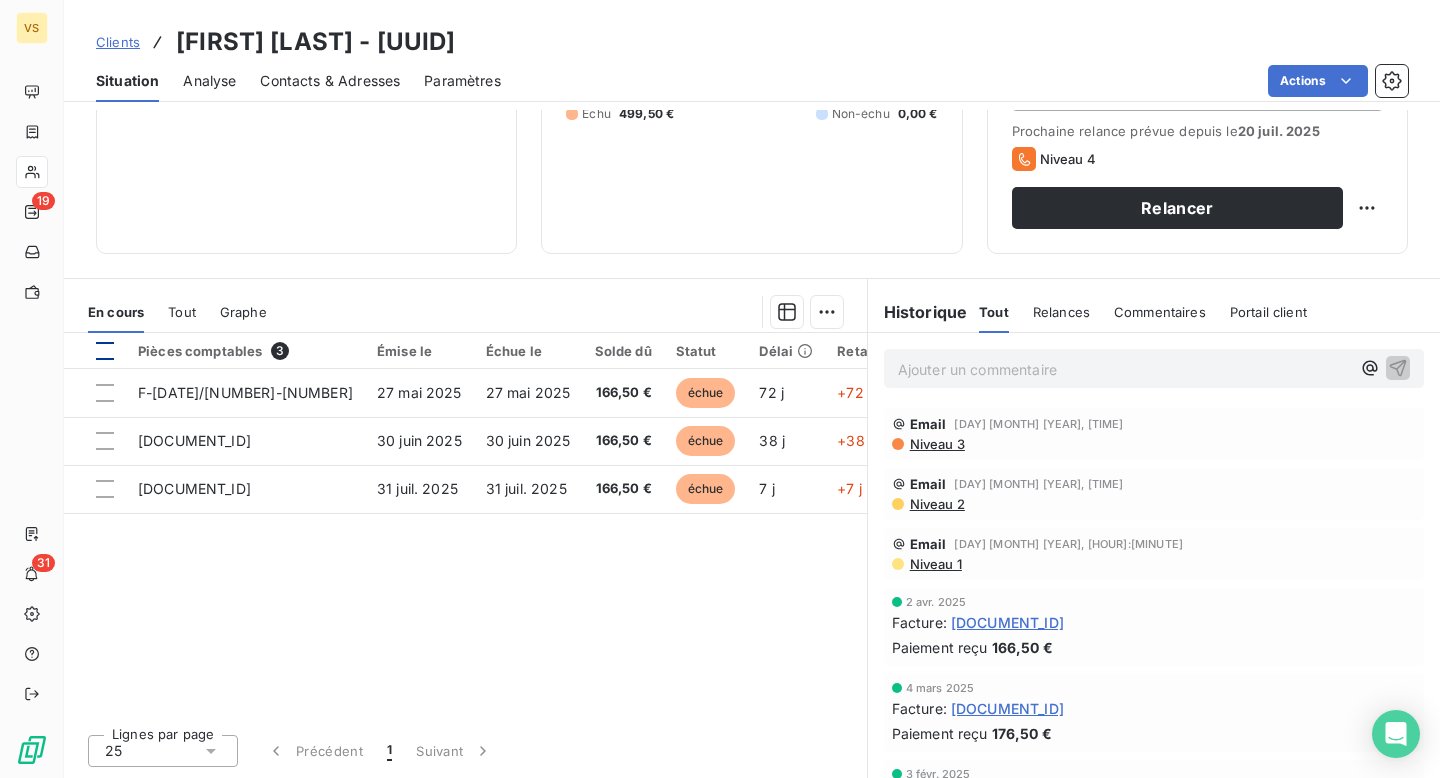 click on "VS 19 31 Clients [LAST] - [UUID] Situation Analyse Contacts & Adresses Paramètres Actions Informations client Propriétés Client pennylane_payment_conditions upon_receipt Encours client [PRICE] 0 Échu [PRICE] Non-échu 0,00 € Limite d’encours Ajouter une limite d’encours autorisé Gestion du risque Surveiller ce client en intégrant votre outil de gestion des risques client. Relance Plan de relance Plan de relance Prochaine relance prévue depuis le [DAY] [MONTH] [YEAR] Niveau 4 Relancer En cours Tout Graphe Pièces comptables 3 Émise le Échue le Solde dû Statut Délai Retard F-[DATE]/[NUMBER]-[NUMBER] [DAY] [MONTH] [YEAR] [DAY] [MONTH] [YEAR] [PRICE] échue 72 j +72 j F-[DATE]/[NUMBER]-[NUMBER] [DAY] [MONTH] [YEAR] [DAY] [MONTH] [YEAR] [PRICE] échue 38 j +38 j F-[DATE]/[NUMBER]-[NUMBER] [DAY] [MONTH] [YEAR] [DAY] [MONTH] [YEAR] [PRICE] échue 7 j +7 j Lignes par page 25 Précédent 1 Suivant Historique Tout Relances Commentaires Portail client Tout Relances Commentaires Portail client ﻿ Email Email" at bounding box center (720, 389) 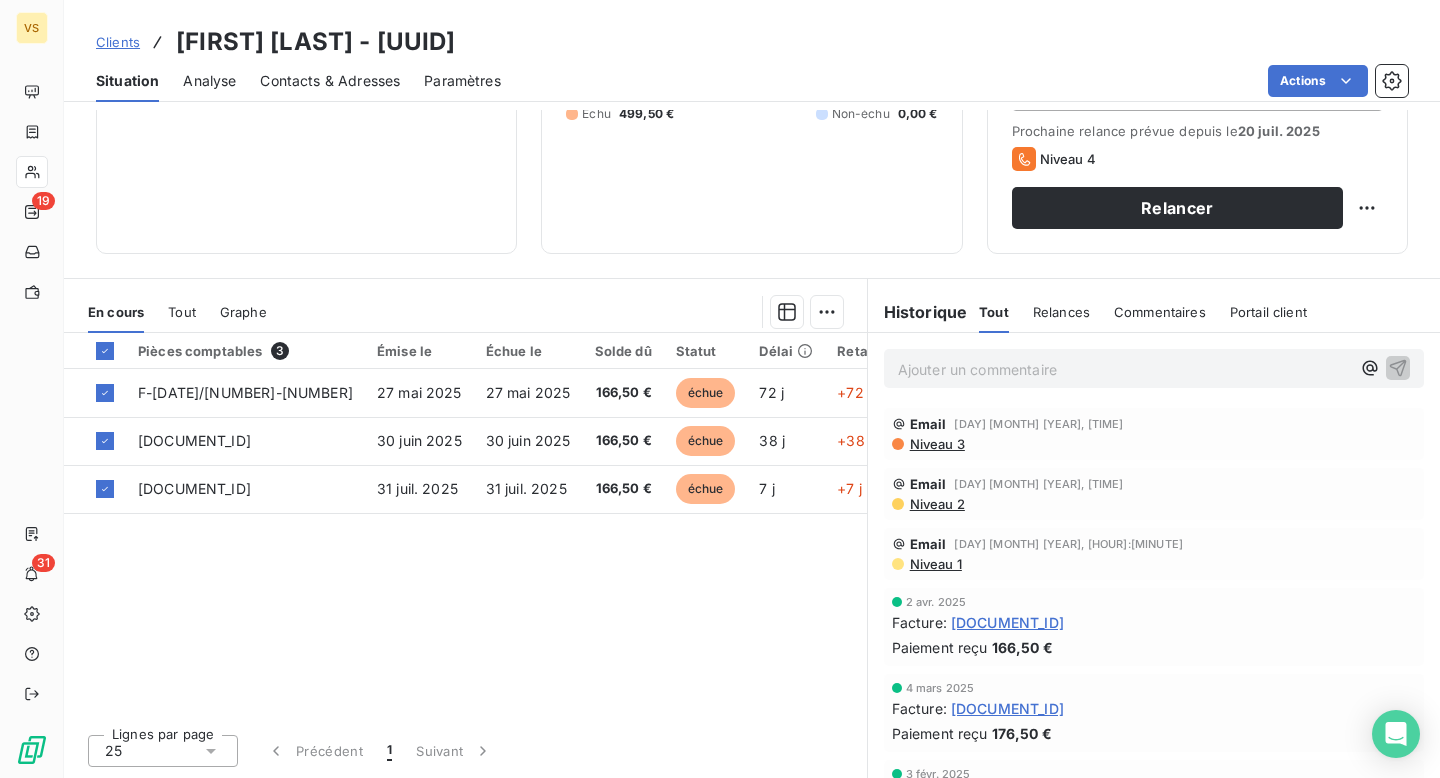 click on "En cours Tout Graphe" at bounding box center [465, 312] 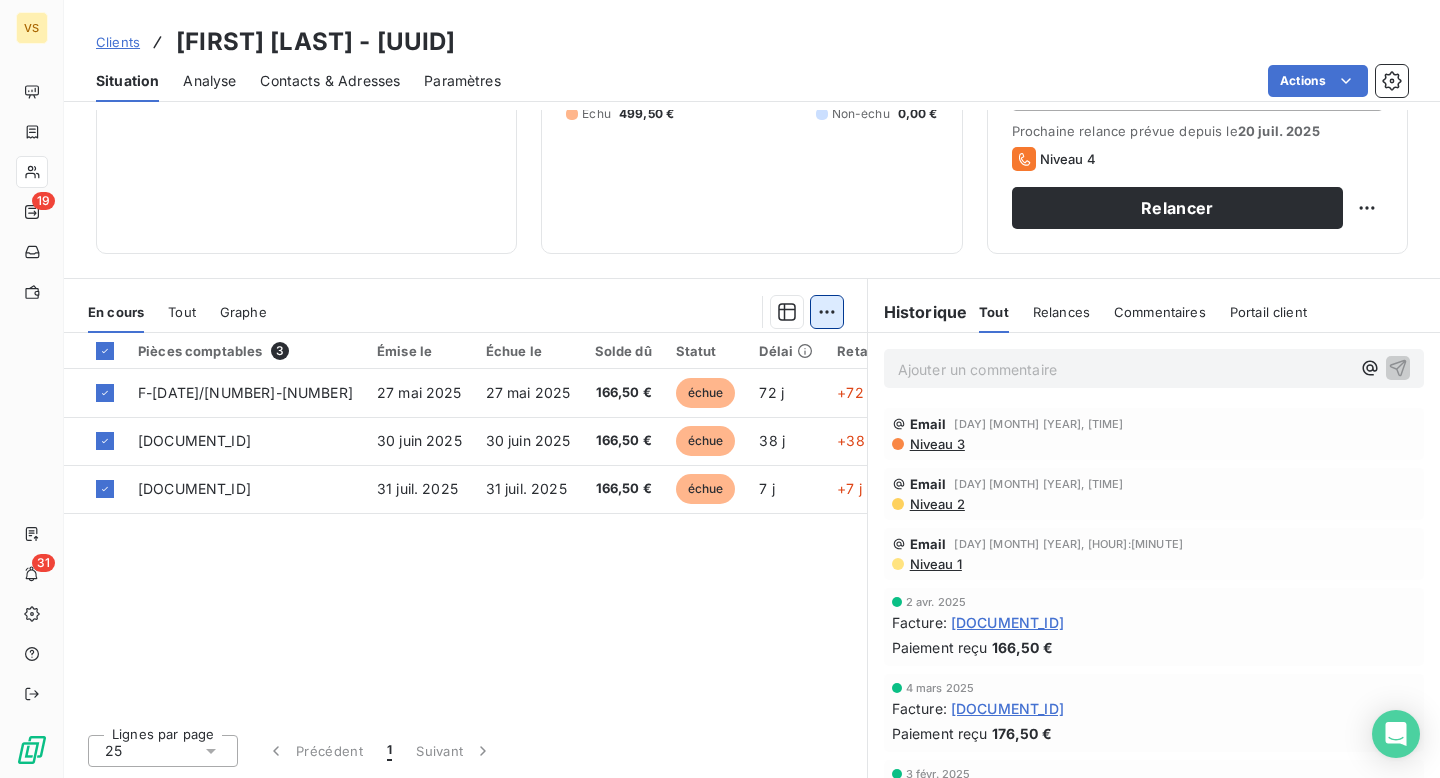 click on "VS 19 31 Clients [LAST] - [UUID] Situation Analyse Contacts & Adresses Paramètres Actions Informations client Propriétés Client pennylane_payment_conditions upon_receipt Encours client [PRICE] 0 Échu [PRICE] Non-échu 0,00 € Limite d’encours Ajouter une limite d’encours autorisé Gestion du risque Surveiller ce client en intégrant votre outil de gestion des risques client. Relance Plan de relance Plan de relance Prochaine relance prévue depuis le [DAY] [MONTH] [YEAR] Niveau 4 Relancer En cours Tout Graphe Pièces comptables 3 Émise le Échue le Solde dû Statut Délai Retard F-[DATE]/[NUMBER]-[NUMBER] [DAY] [MONTH] [YEAR] [DAY] [MONTH] [YEAR] [PRICE] échue 72 j +72 j F-[DATE]/[NUMBER]-[NUMBER] [DAY] [MONTH] [YEAR] [DAY] [MONTH] [YEAR] [PRICE] échue 38 j +38 j F-[DATE]/[NUMBER]-[NUMBER] [DAY] [MONTH] [YEAR] [DAY] [MONTH] [YEAR] [PRICE] échue 7 j +7 j Lignes par page 25 Précédent 1 Suivant Historique Tout Relances Commentaires Portail client Tout Relances Commentaires Portail client ﻿ Email Email" at bounding box center [720, 389] 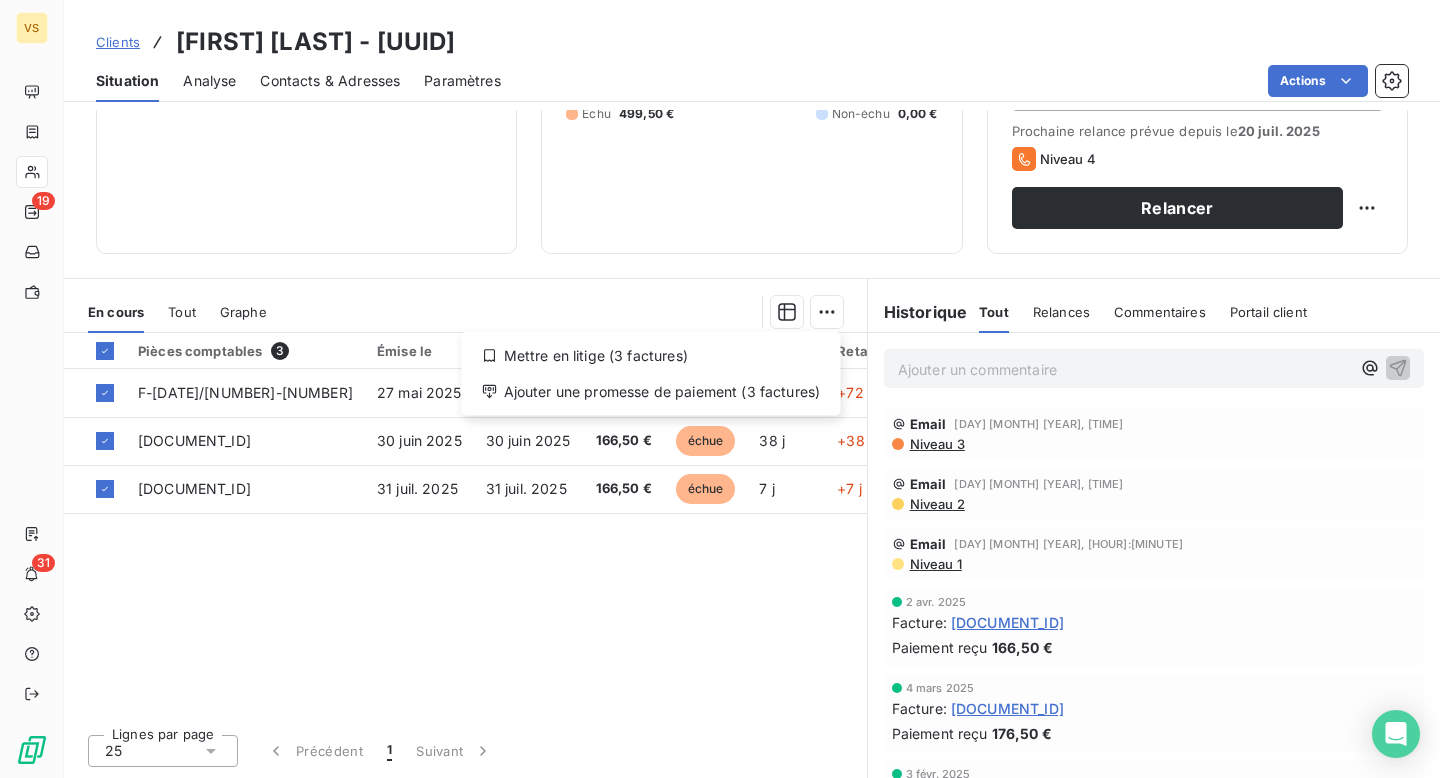 click on "VS 19 31 Clients [FIRST] [LAST] - [UUID] Situation Analyse Contacts & Adresses Paramètres Actions Informations client Propriétés Client pennylane_payment_conditions upon_receipt Encours client [PRICE] 0 Échu [PRICE] Non-échu 0,00 € Limite d’encours Ajouter une limite d’encours autorisé Gestion du risque Surveiller ce client en intégrant votre outil de gestion des risques client. Relance Plan de relance Plan de relance Prochaine relance prévue depuis le [DATE] Niveau 4 Relancer En cours Tout Graphe Mettre en litige (3 factures) Ajouter une promesse de paiement (3 factures) Pièces comptables 3 Émise le Échue le Solde dû Statut Délai Retard [DOCUMENT_ID] [DATE] [DATE] [PRICE] échue 72 j +72 j [DOCUMENT_ID] [DATE] [DATE] [PRICE] échue 38 j +38 j [DOCUMENT_ID] [DATE] [DATE] [PRICE] échue 7 j +7 j Lignes par page 25 Précédent 1 Suivant Historique Tout Relances Tout" at bounding box center (720, 389) 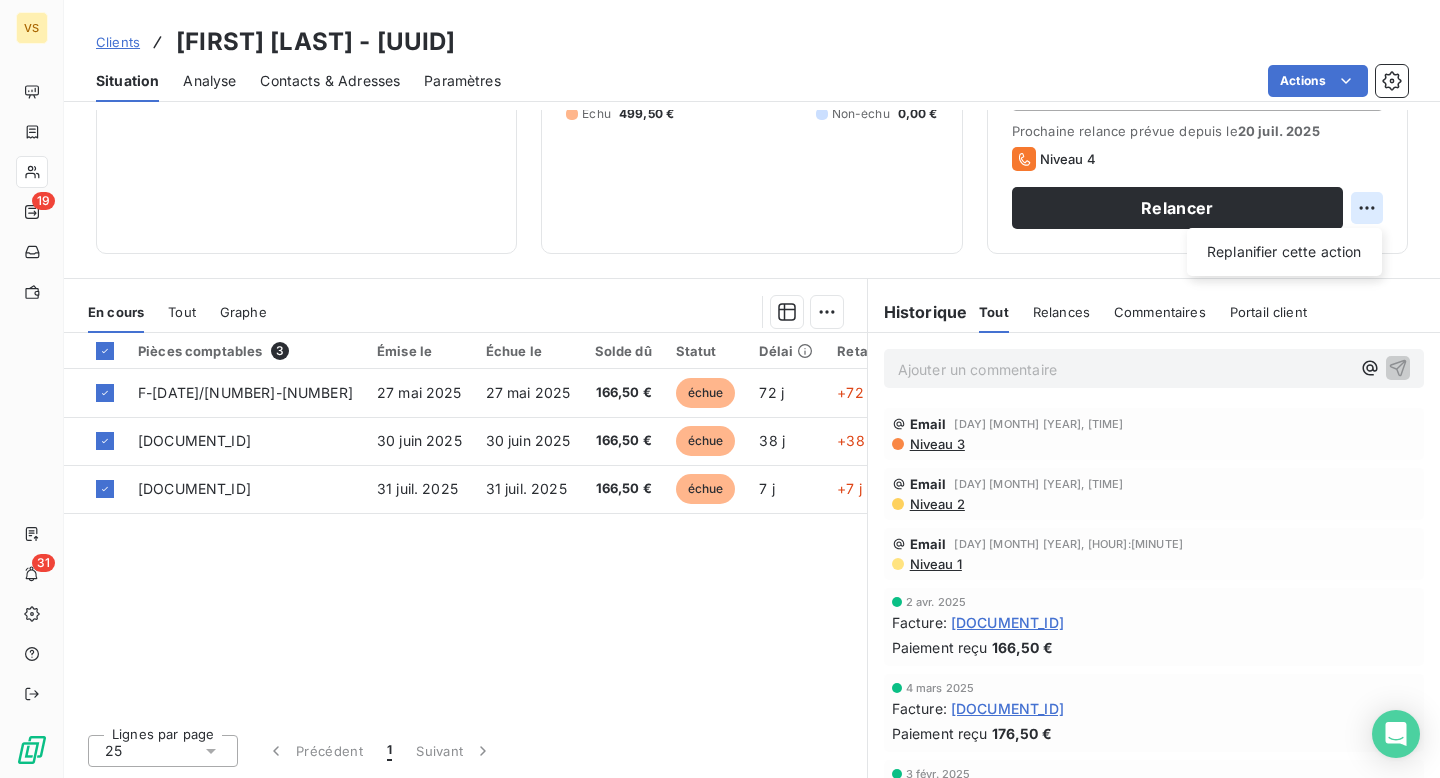 click on "VS 19 31 Clients [FIRST] [LAST] - [UUID] Situation Analyse Contacts & Adresses Paramètres Actions Informations client Propriétés Client pennylane_payment_conditions upon_receipt Encours client [PRICE] 0 Échu [PRICE] Non-échu 0,00 € Limite d’encours Ajouter une limite d’encours autorisé Gestion du risque Surveiller ce client en intégrant votre outil de gestion des risques client. Relance Plan de relance Plan de relance Prochaine relance prévue depuis le [DATE] Niveau 4 Relancer Replanifier cette action En cours Tout Graphe Pièces comptables 3 Émise le Échue le Solde dû Statut Délai Retard [DOCUMENT_ID] [DATE] [DATE] [PRICE] échue 72 j +72 j [DOCUMENT_ID] [DATE] [DATE] [PRICE] échue 38 j +38 j [DOCUMENT_ID] [DATE] [DATE] [PRICE] échue 7 j +7 j Lignes par page 25 Précédent 1 Suivant Historique Tout Relances Commentaires Portail client Tout Relances Commentaires :" at bounding box center (720, 389) 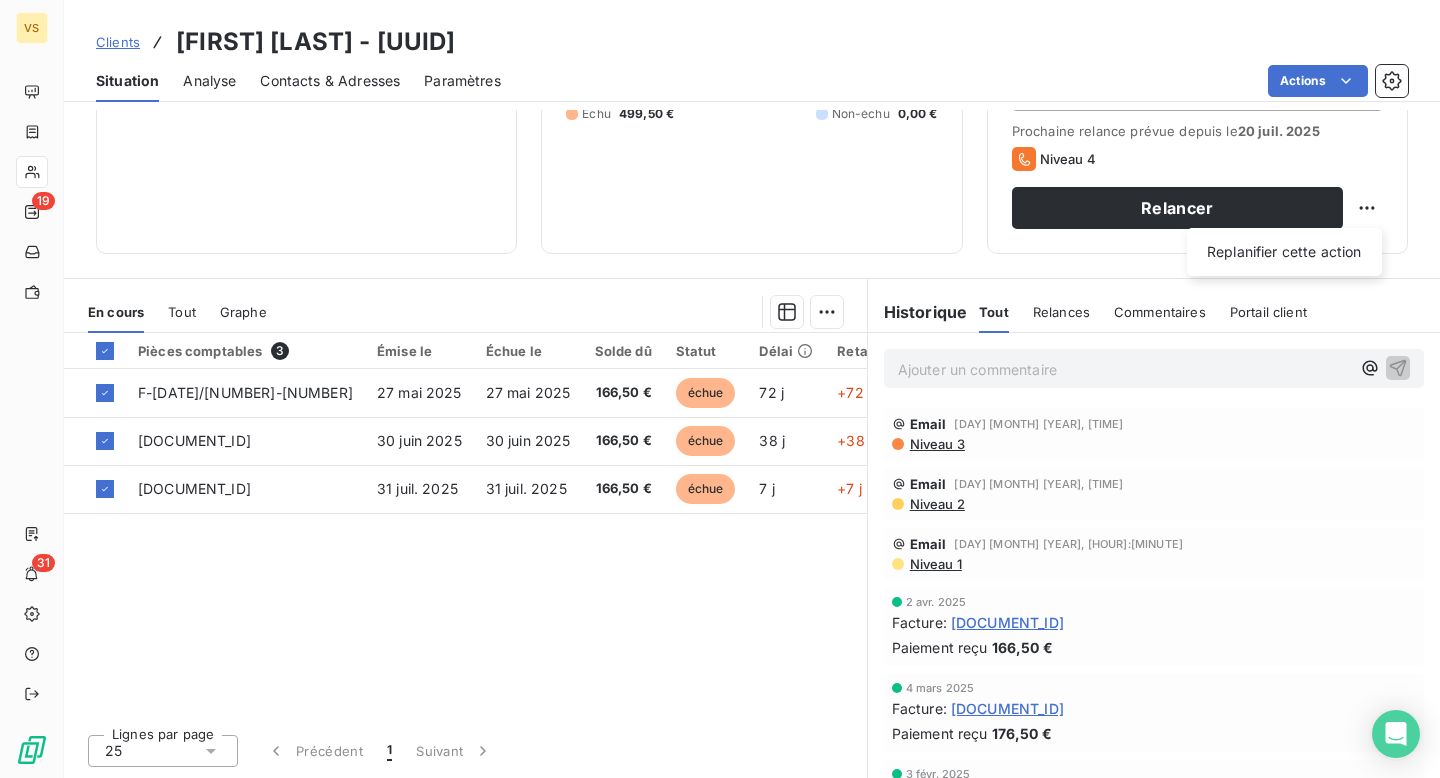 click on "VS 19 31 Clients [FIRST] [LAST] - [UUID] Situation Analyse Contacts & Adresses Paramètres Actions Informations client Propriétés Client pennylane_payment_conditions upon_receipt Encours client [PRICE] 0 Échu [PRICE] Non-échu 0,00 € Limite d’encours Ajouter une limite d’encours autorisé Gestion du risque Surveiller ce client en intégrant votre outil de gestion des risques client. Relance Plan de relance Plan de relance Prochaine relance prévue depuis le [DATE] Niveau 4 Relancer Replanifier cette action En cours Tout Graphe Pièces comptables 3 Émise le Échue le Solde dû Statut Délai Retard [DOCUMENT_ID] [DATE] [DATE] [PRICE] échue 72 j +72 j [DOCUMENT_ID] [DATE] [DATE] [PRICE] échue 38 j +38 j [DOCUMENT_ID] [DATE] [DATE] [PRICE] échue 7 j +7 j Lignes par page 25 Précédent 1 Suivant Historique Tout Relances Commentaires Portail client Tout Relances Commentaires :" at bounding box center (720, 389) 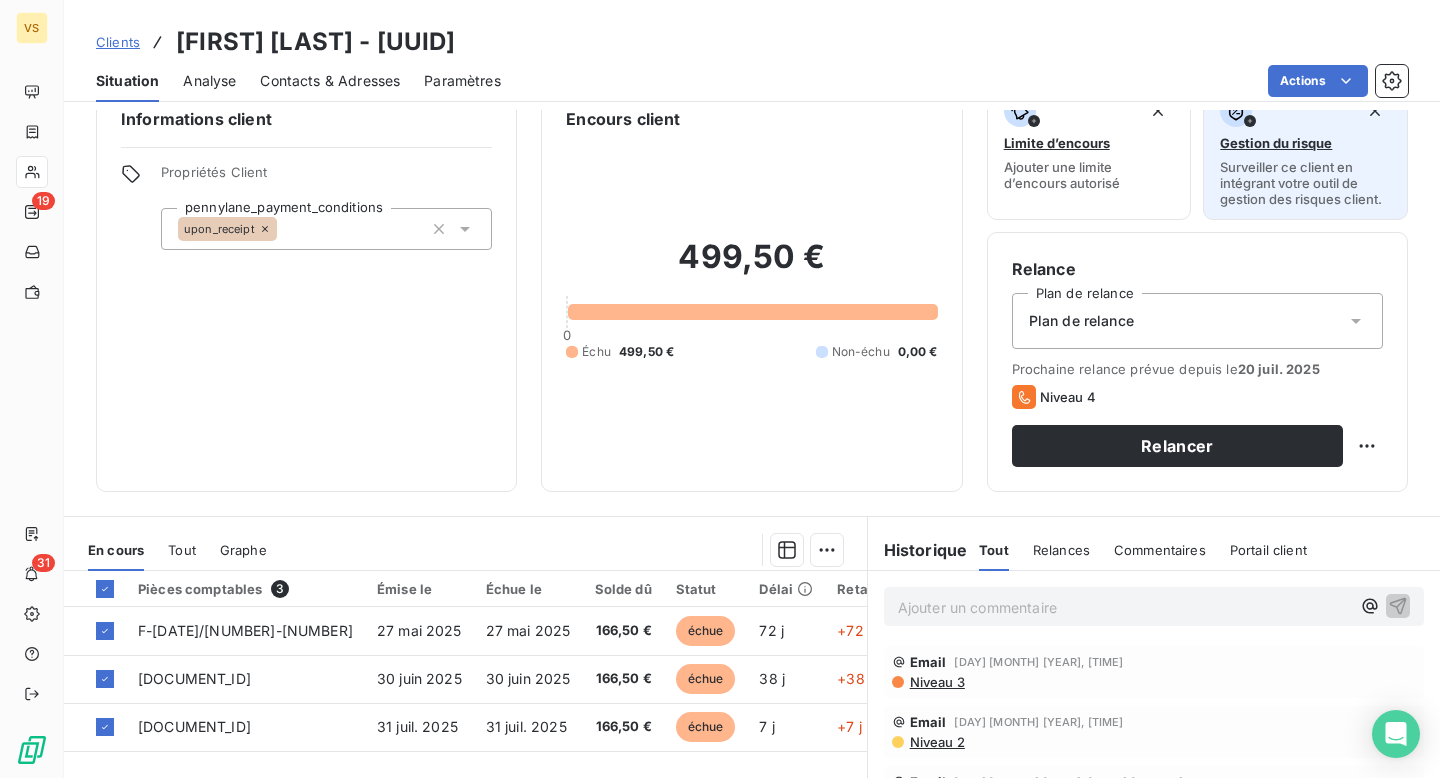 scroll, scrollTop: 0, scrollLeft: 0, axis: both 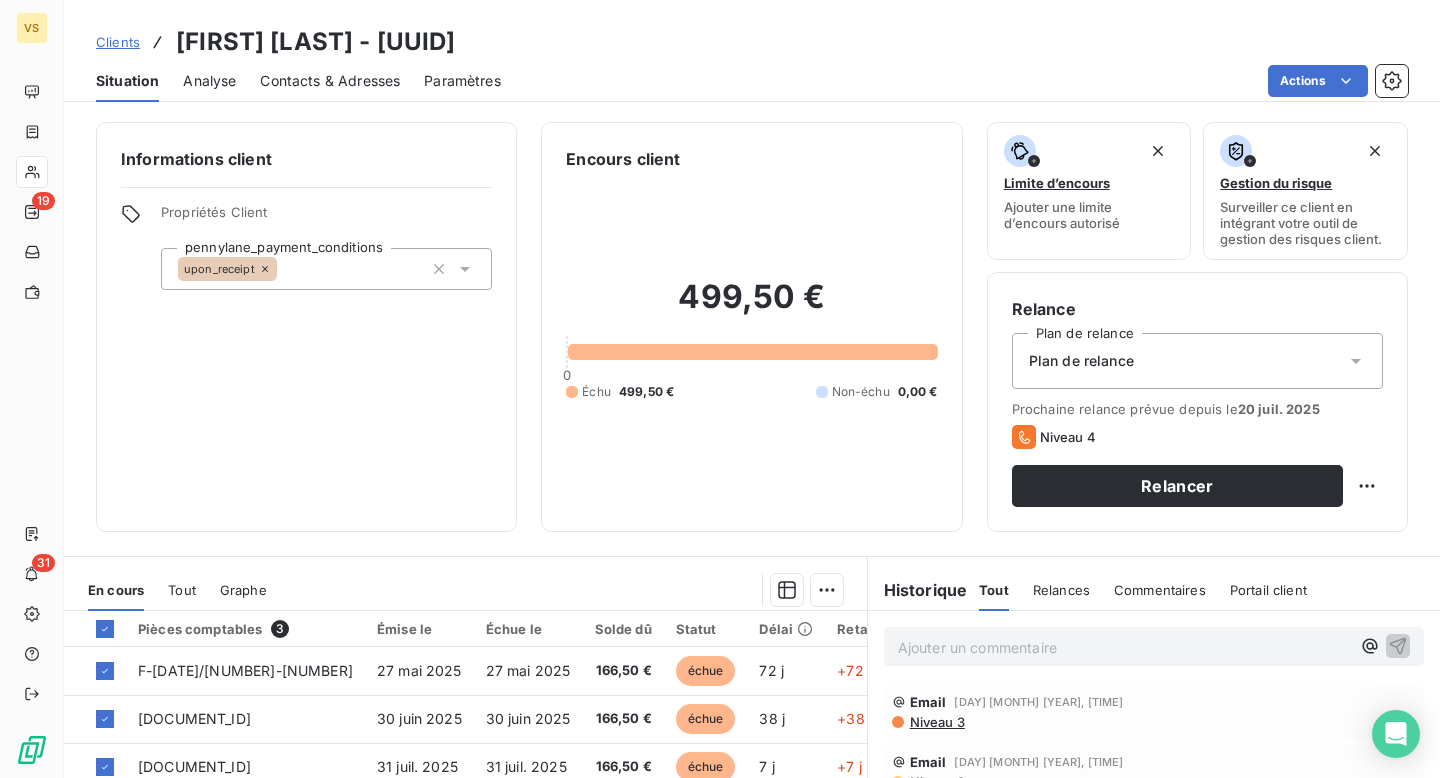 click on "Plan de relance" at bounding box center [1197, 361] 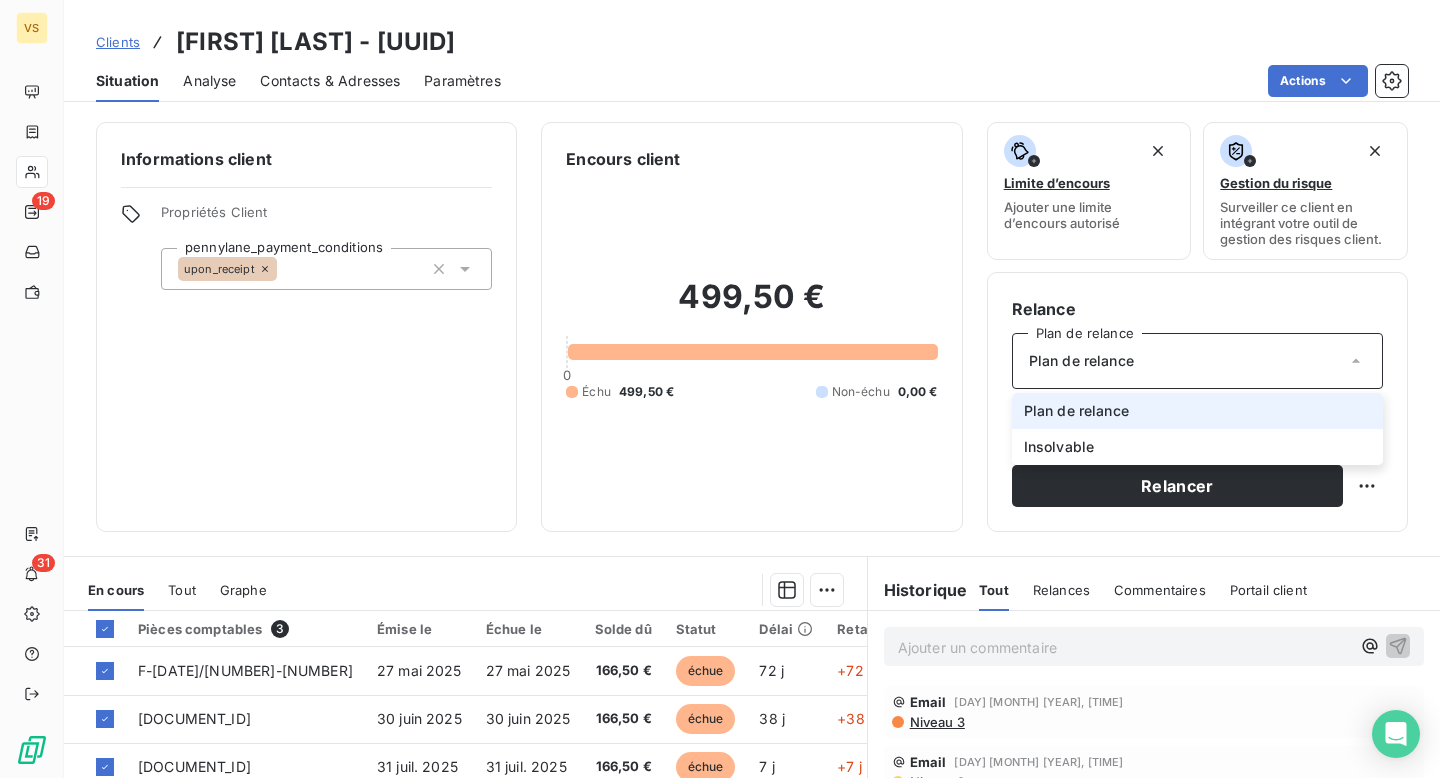 click on "Plan de relance" at bounding box center [1197, 411] 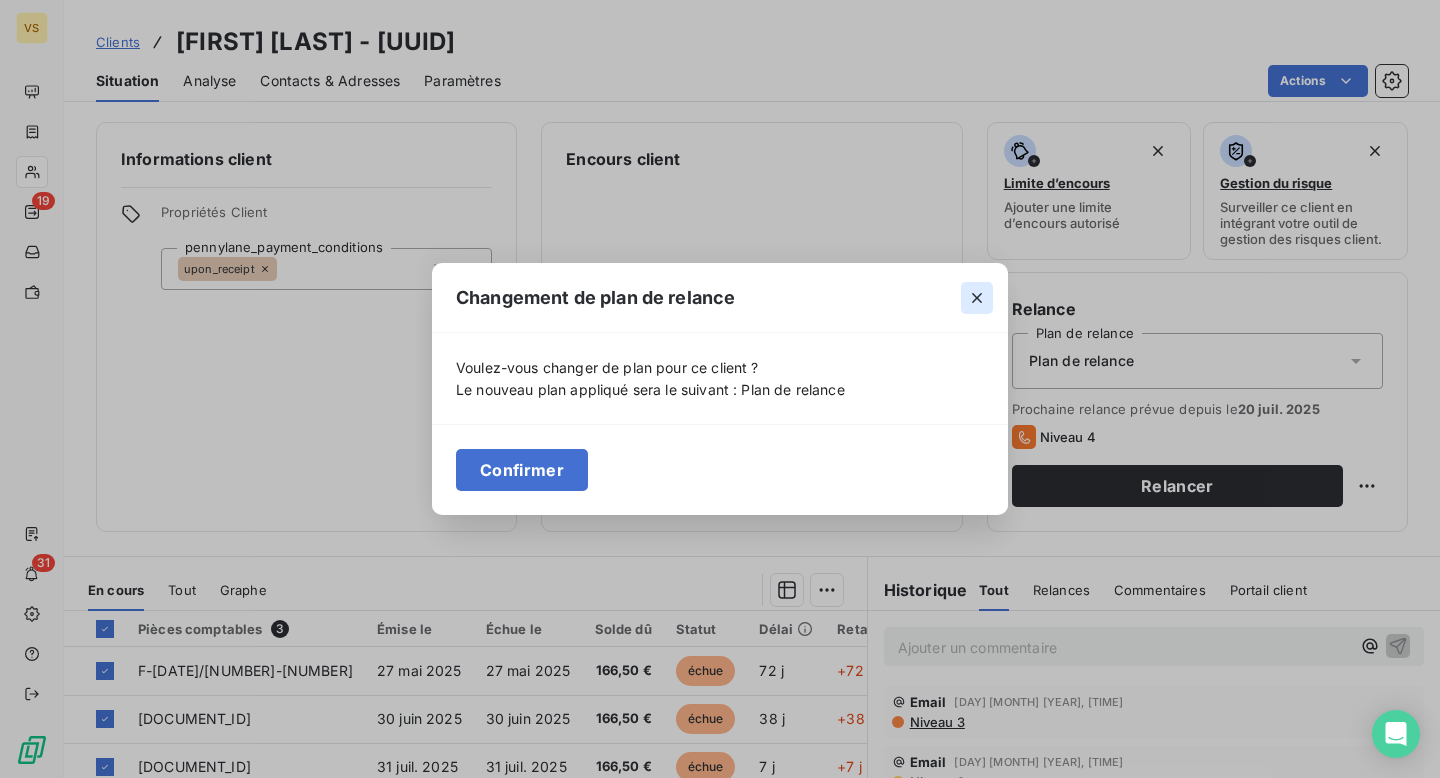 click 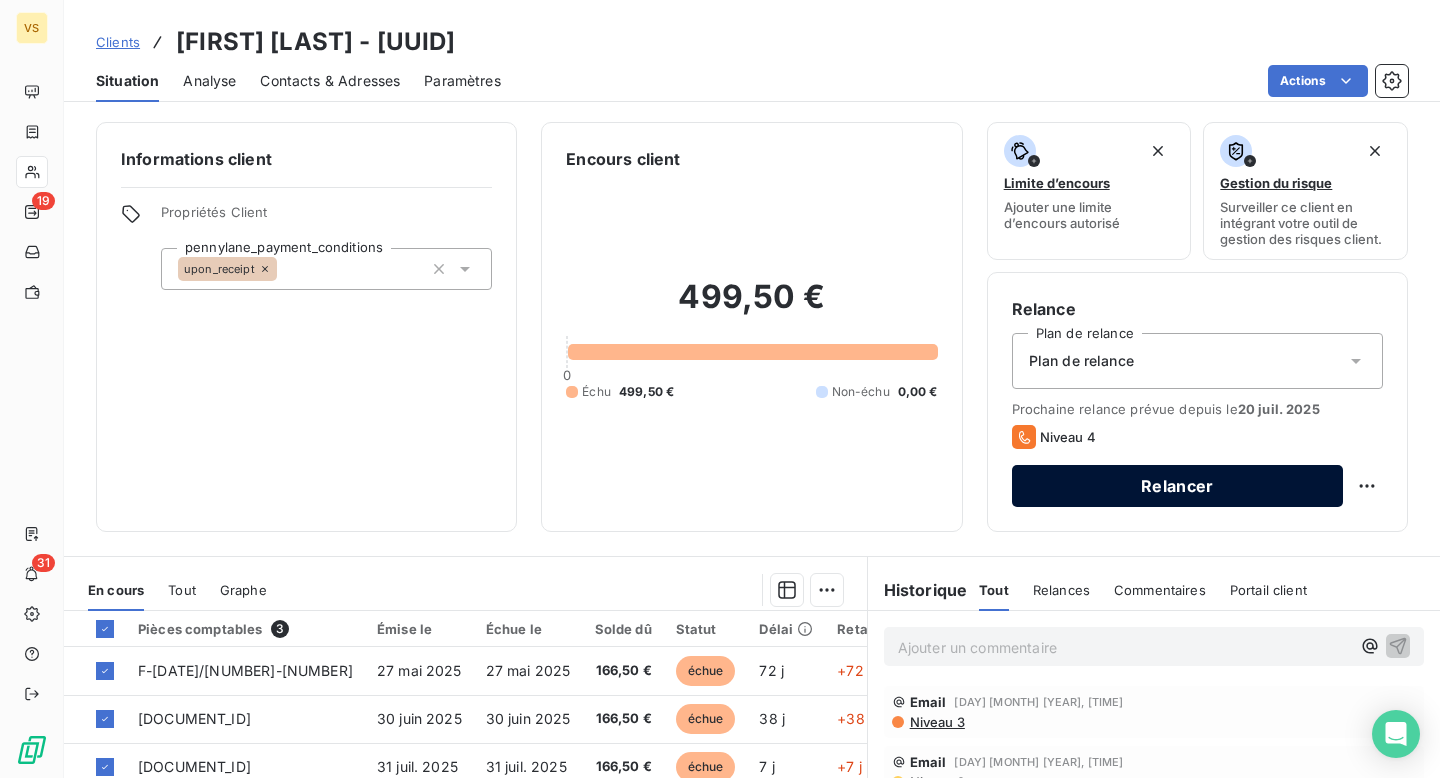 click on "Relancer" at bounding box center (1177, 486) 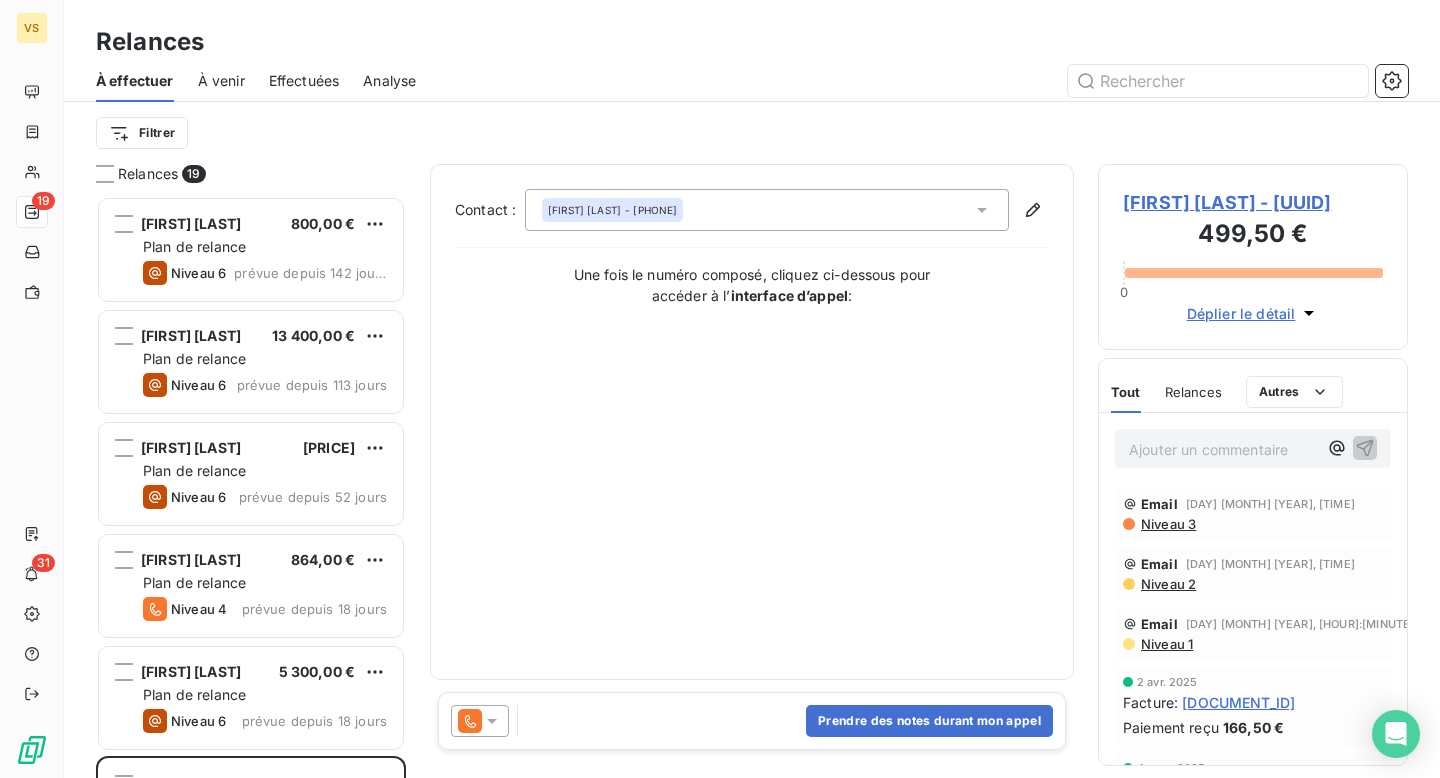 scroll, scrollTop: 1, scrollLeft: 1, axis: both 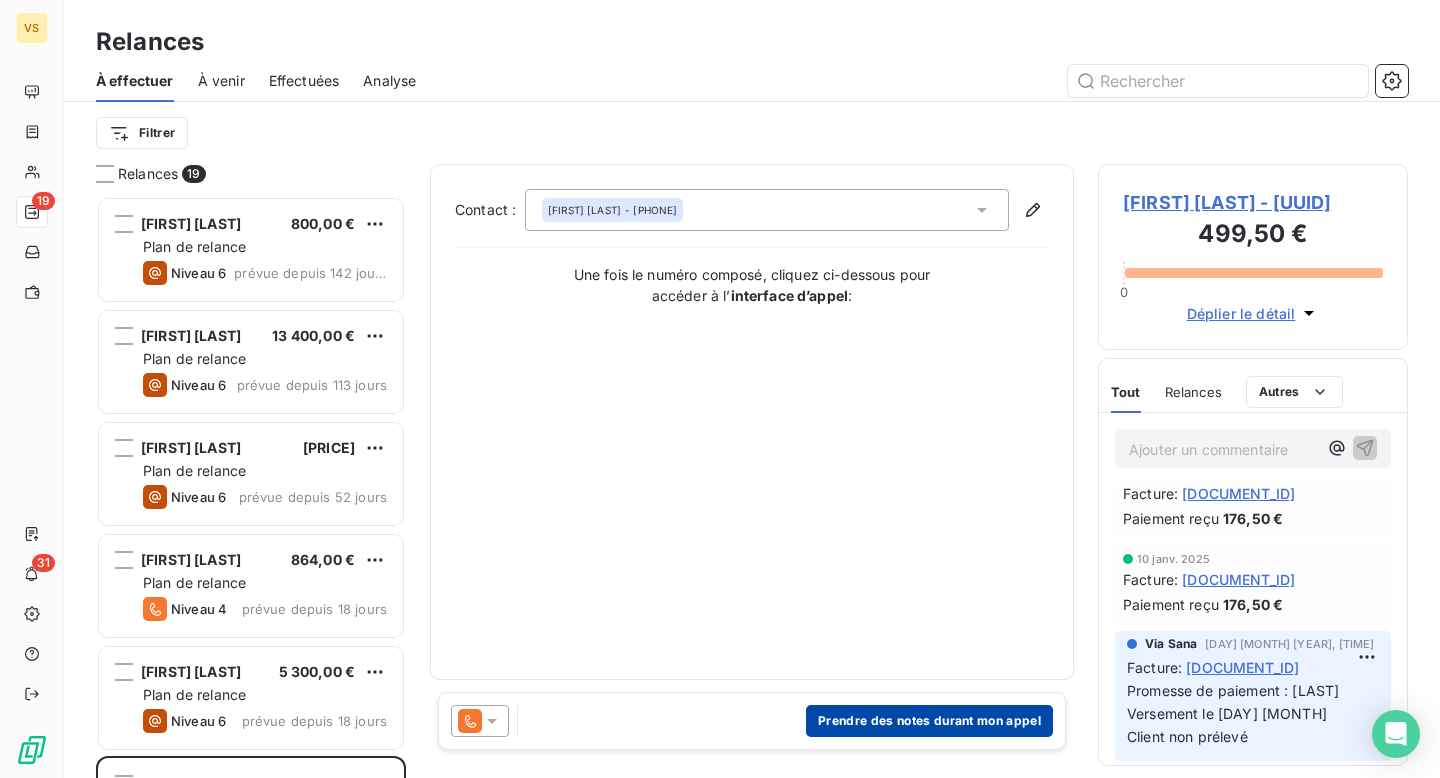 click on "Prendre des notes durant mon appel" at bounding box center (929, 721) 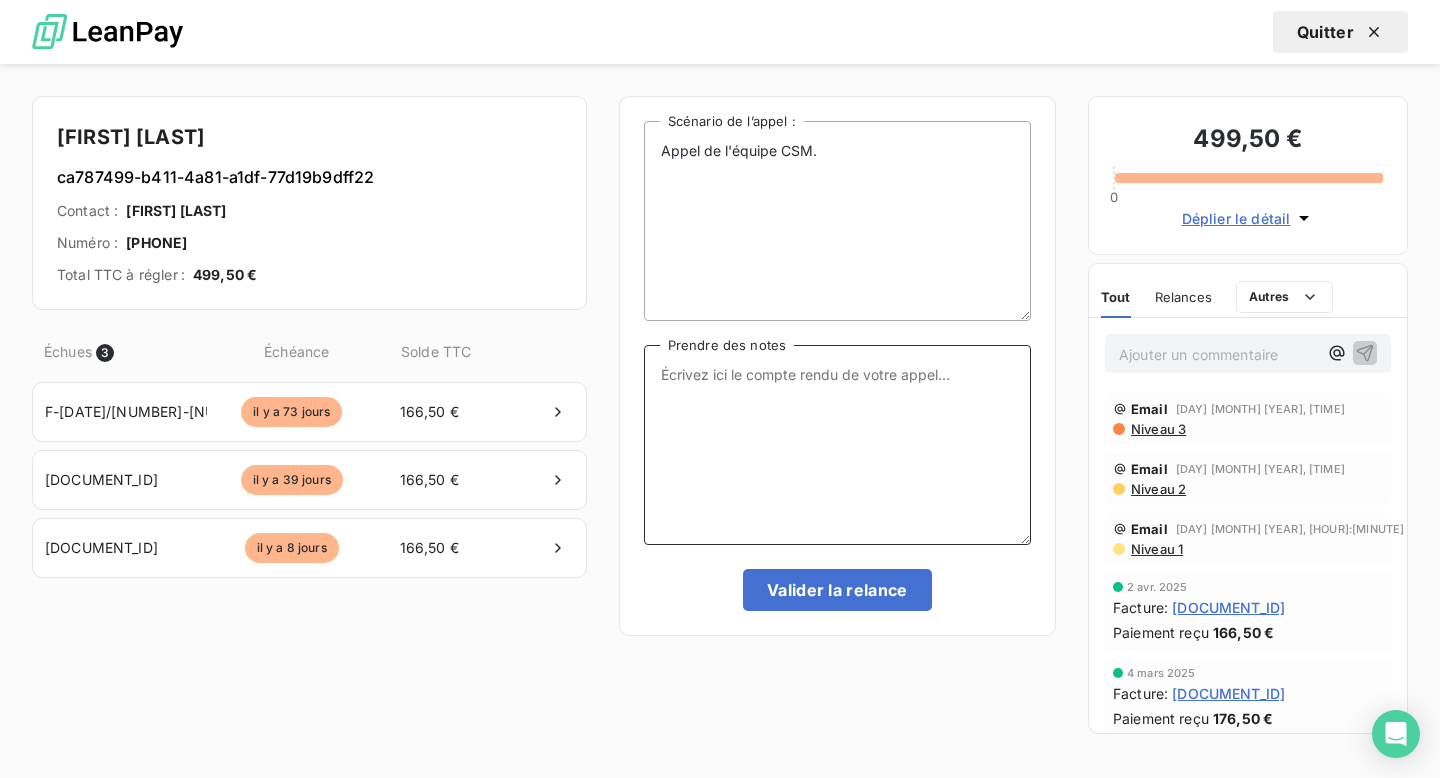 click on "Prendre des notes" at bounding box center (837, 445) 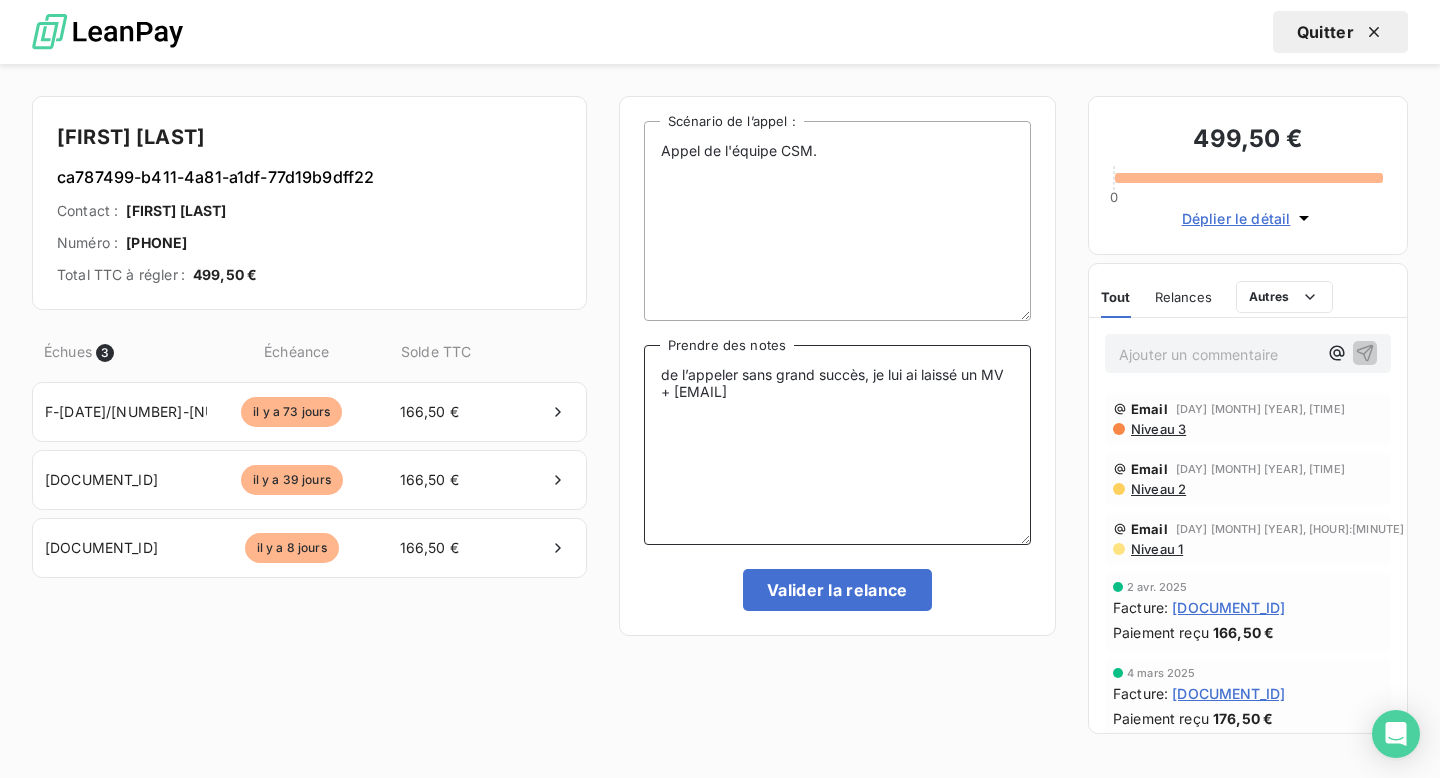 click on "de l’appeler sans grand succès, je lui ai laissé un MV + [EMAIL]" at bounding box center [837, 445] 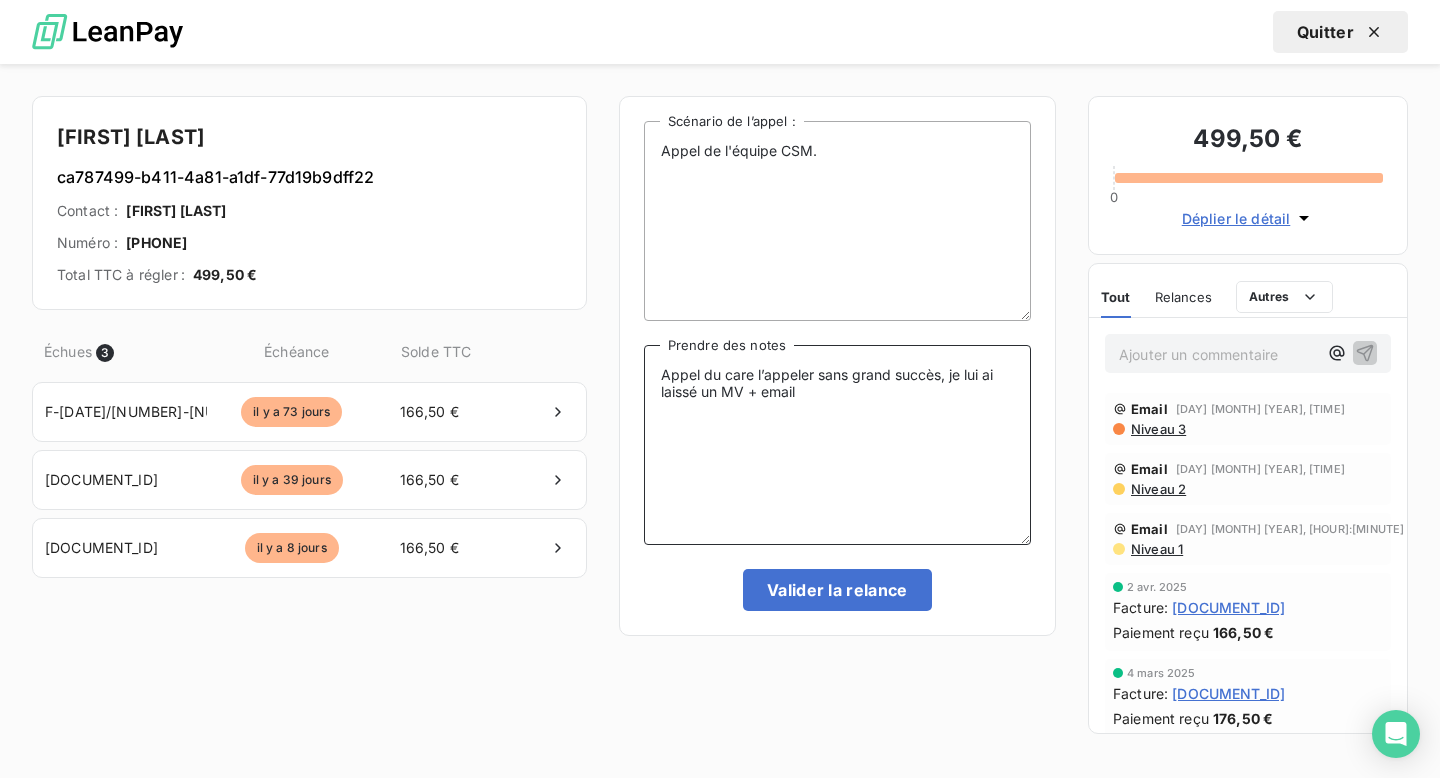 drag, startPoint x: 756, startPoint y: 376, endPoint x: 804, endPoint y: 375, distance: 48.010414 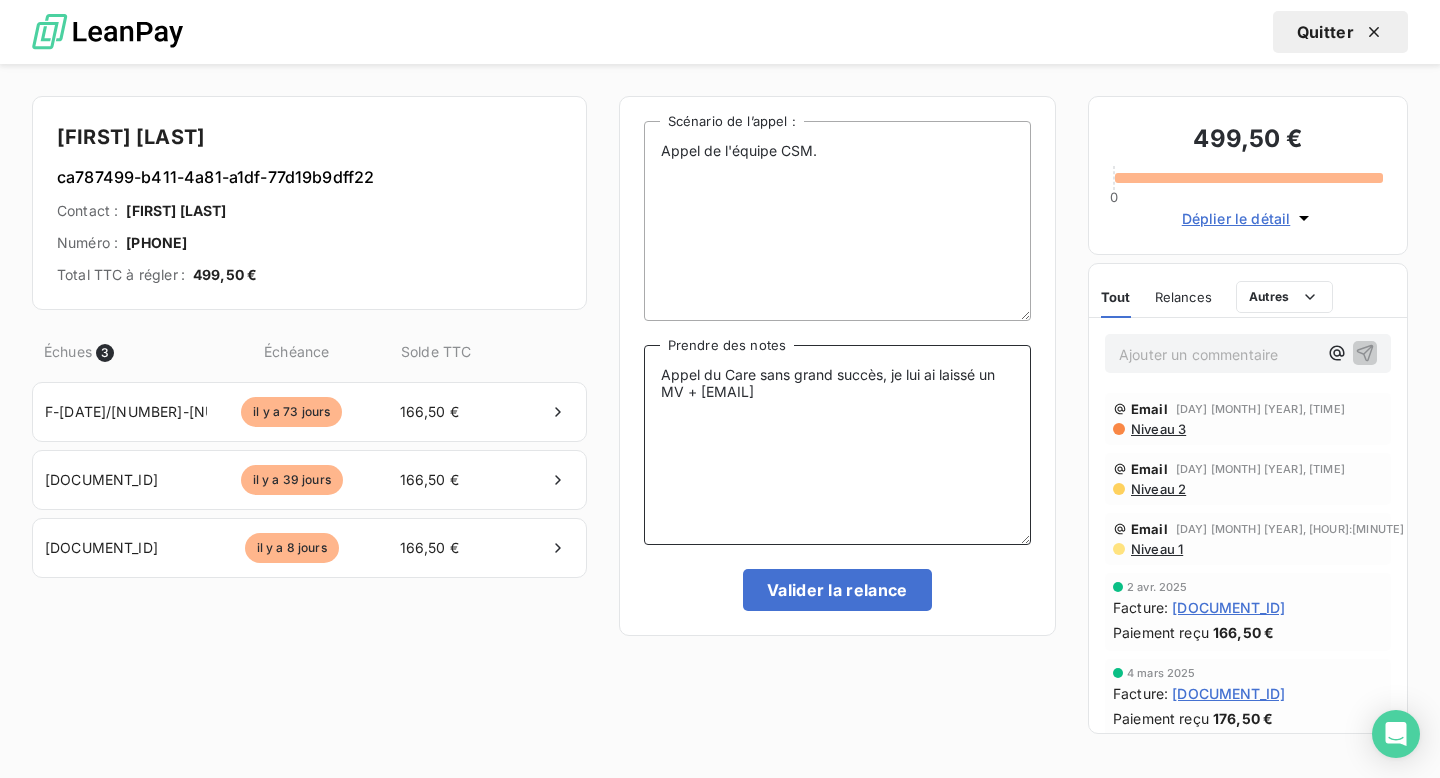 click on "Appel du Care sans grand succès, je lui ai laissé un MV + [EMAIL]" at bounding box center [837, 445] 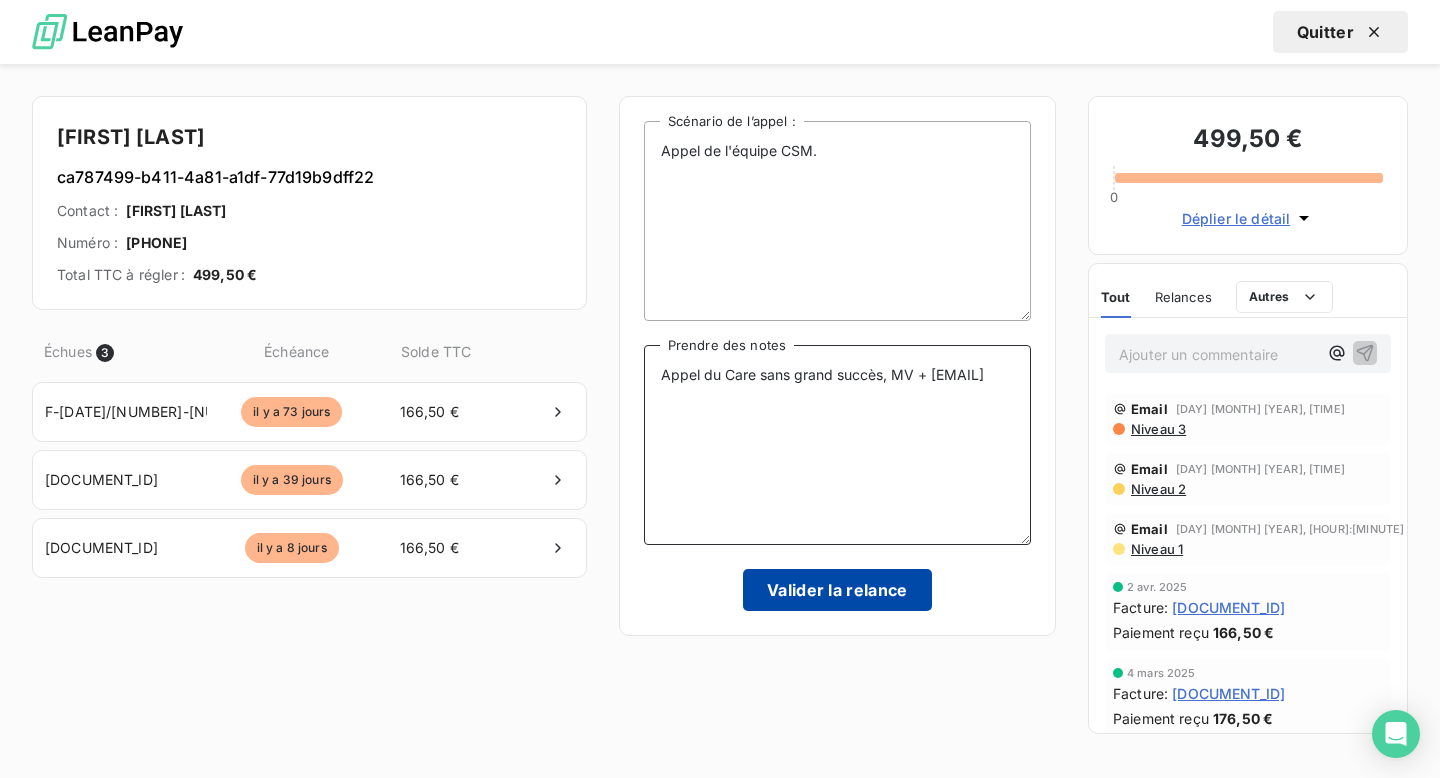 type on "Appel du Care sans grand succès, MV + [EMAIL]" 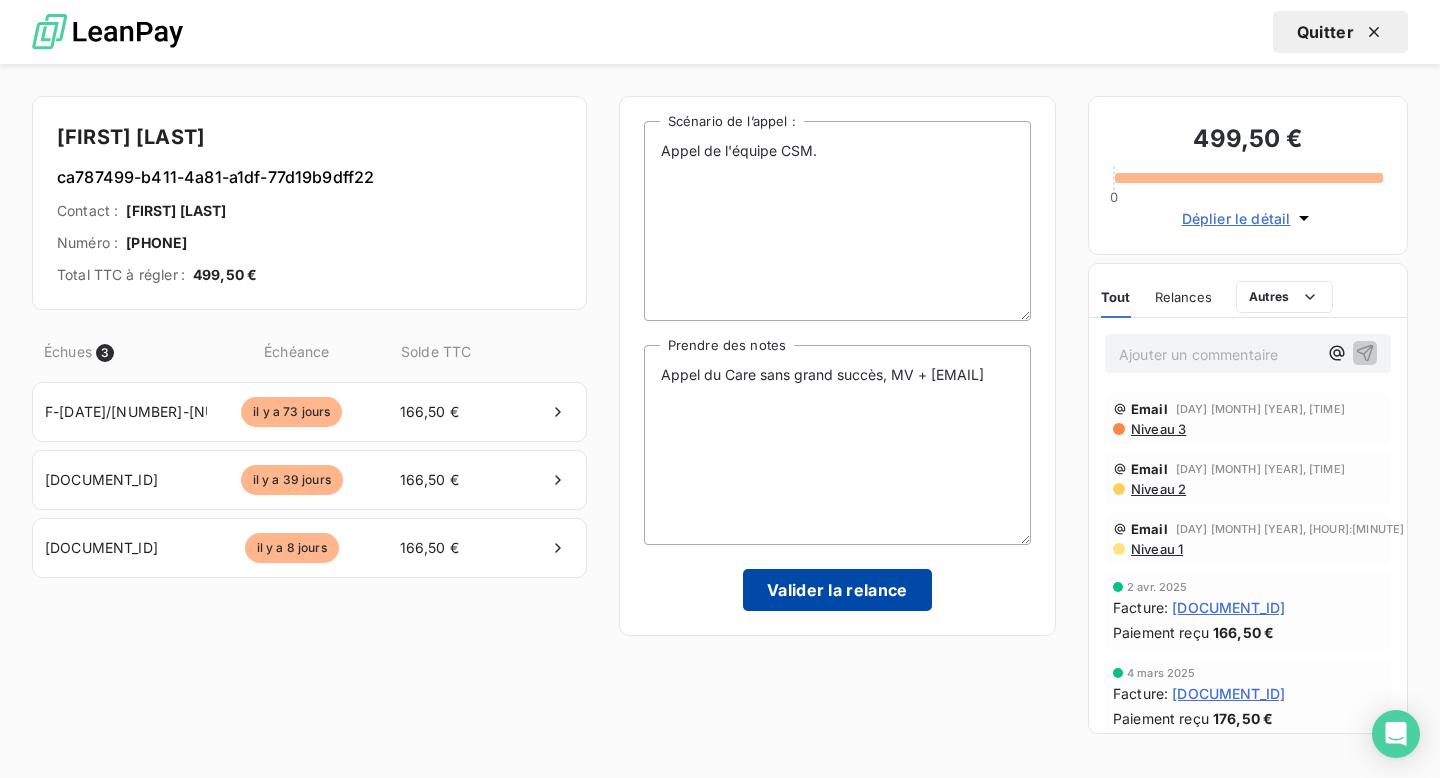 click on "Valider la relance" at bounding box center (837, 590) 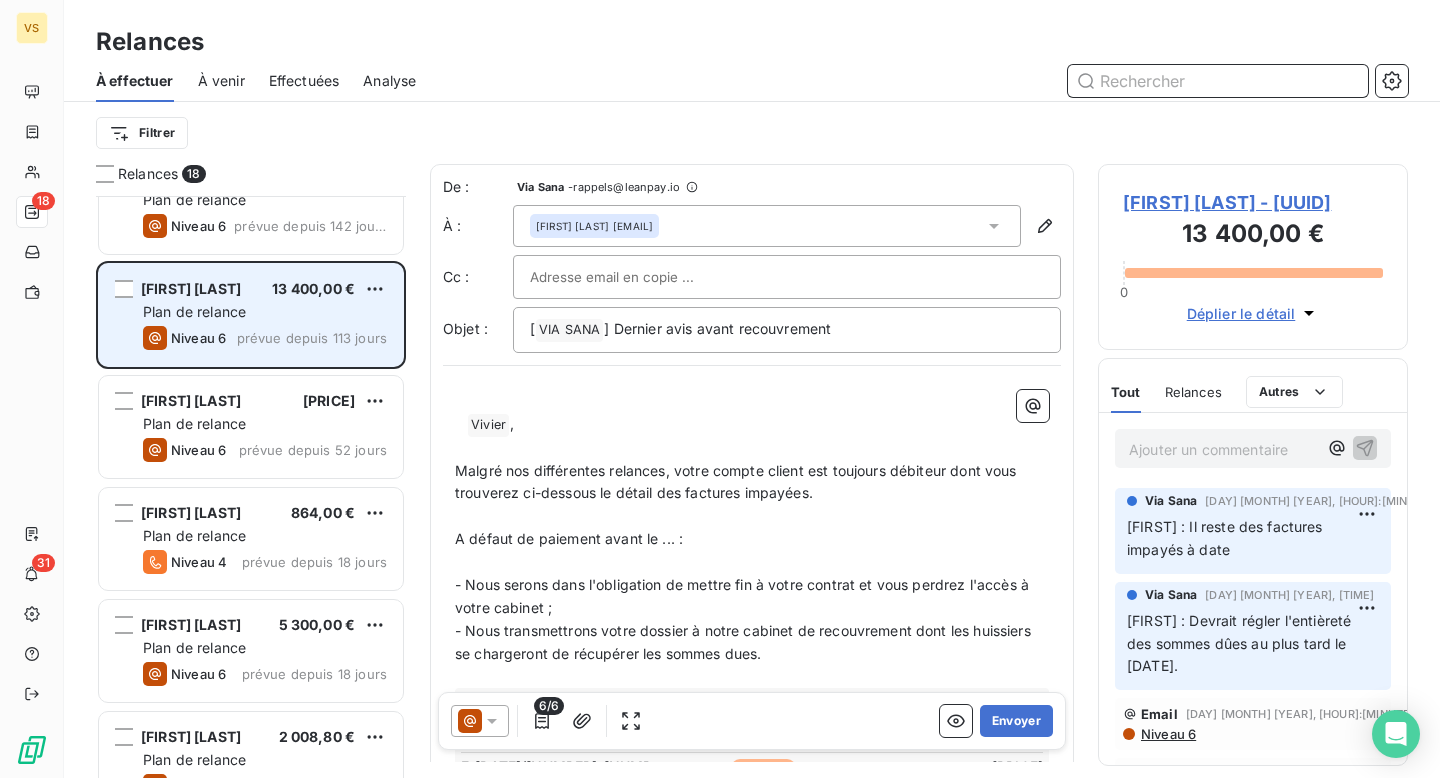 scroll, scrollTop: 0, scrollLeft: 0, axis: both 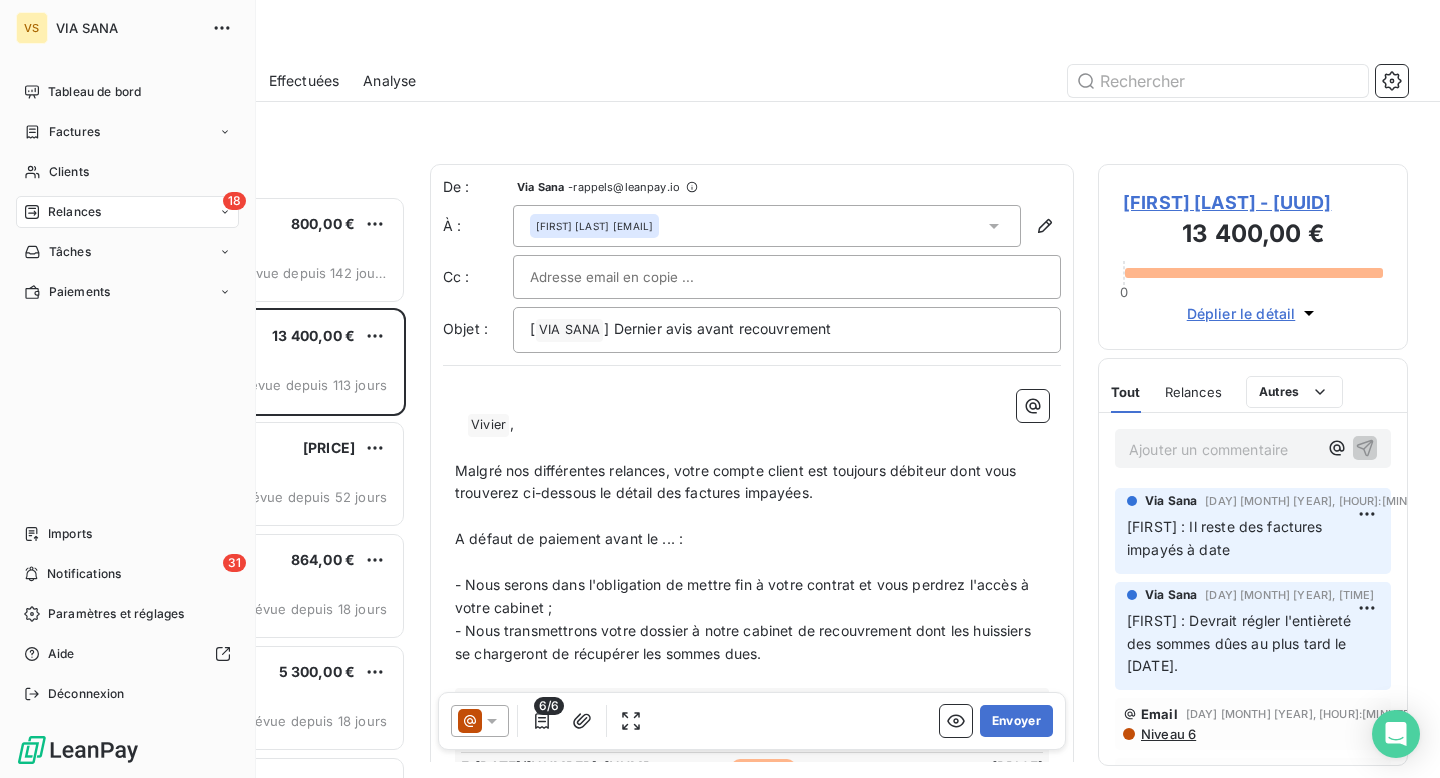 click on "Relances" at bounding box center [74, 212] 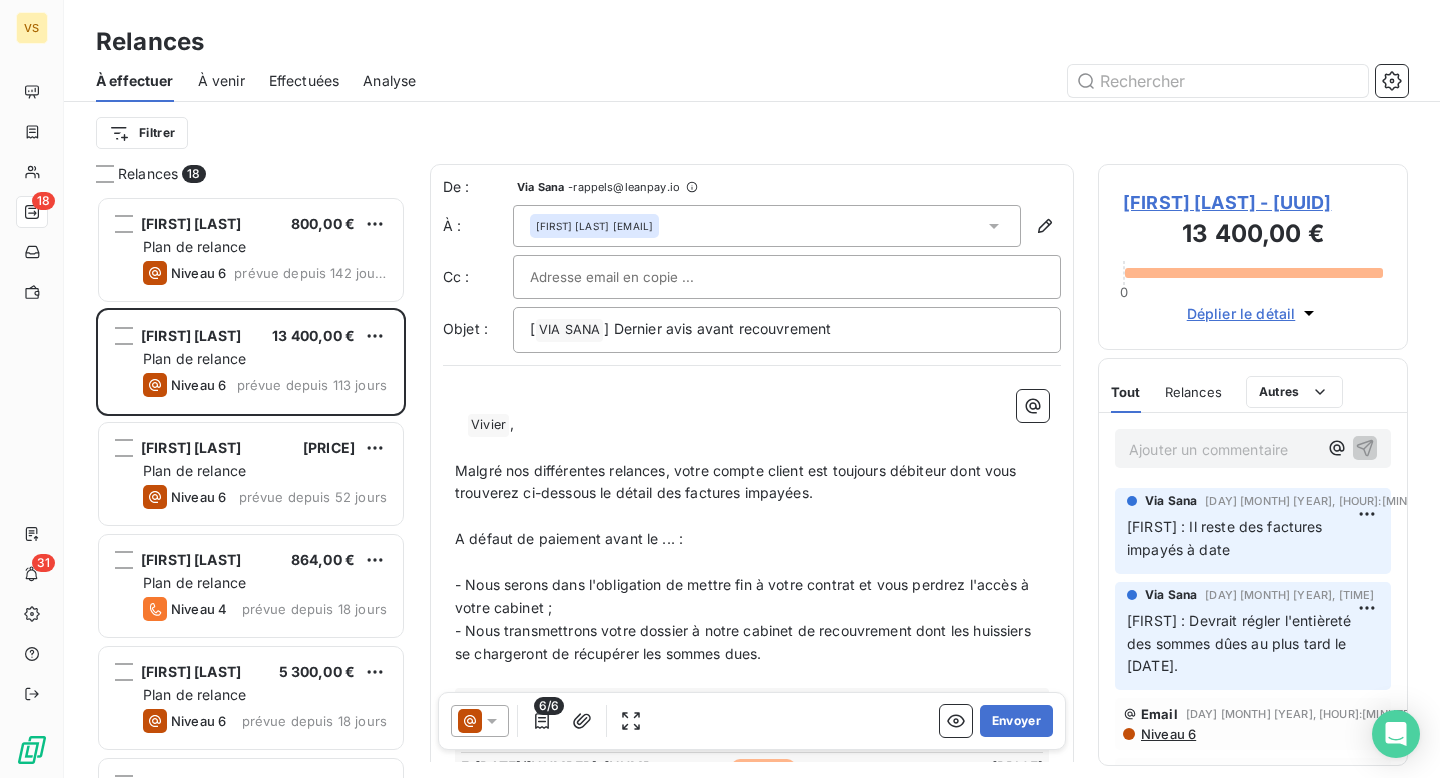 click on "À effectuer" at bounding box center [135, 81] 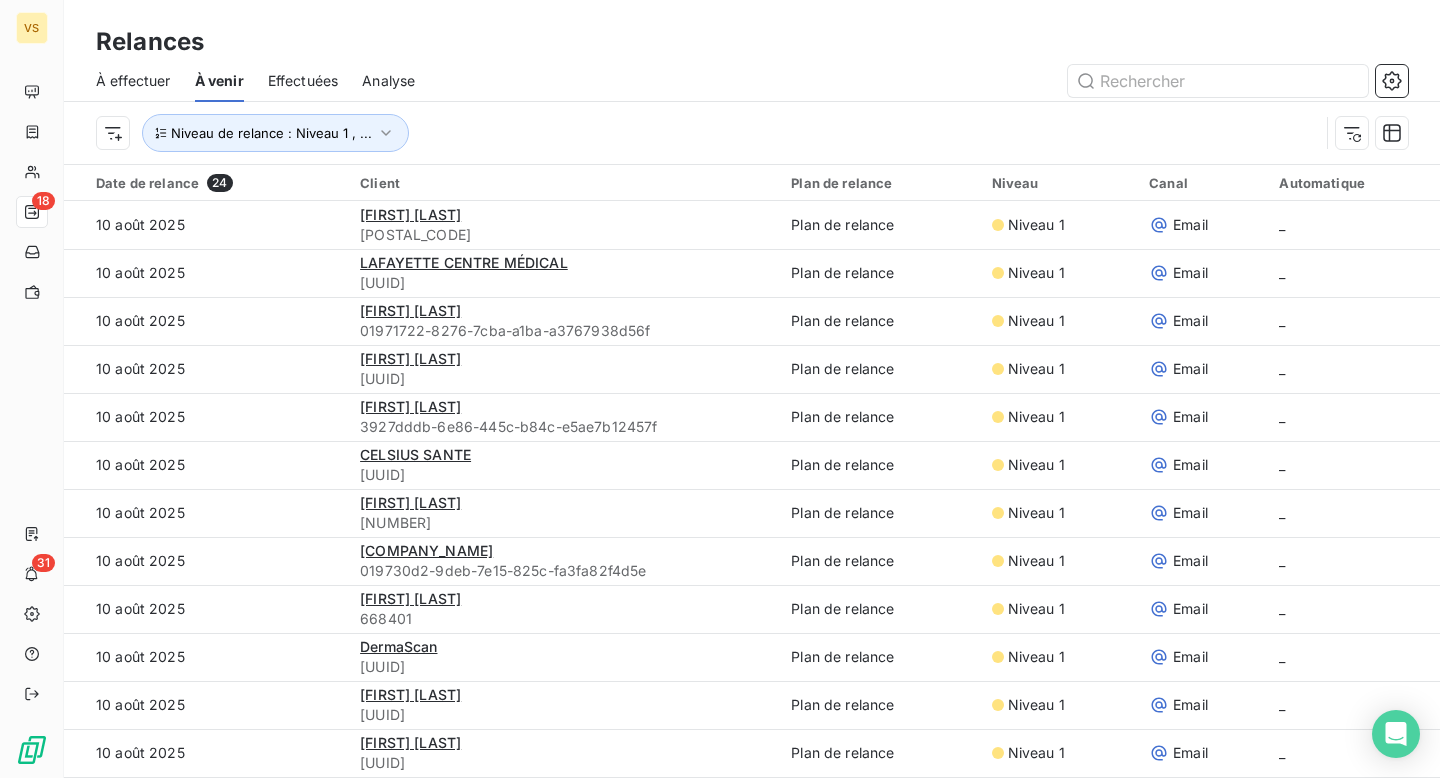click on "À effectuer" at bounding box center [133, 81] 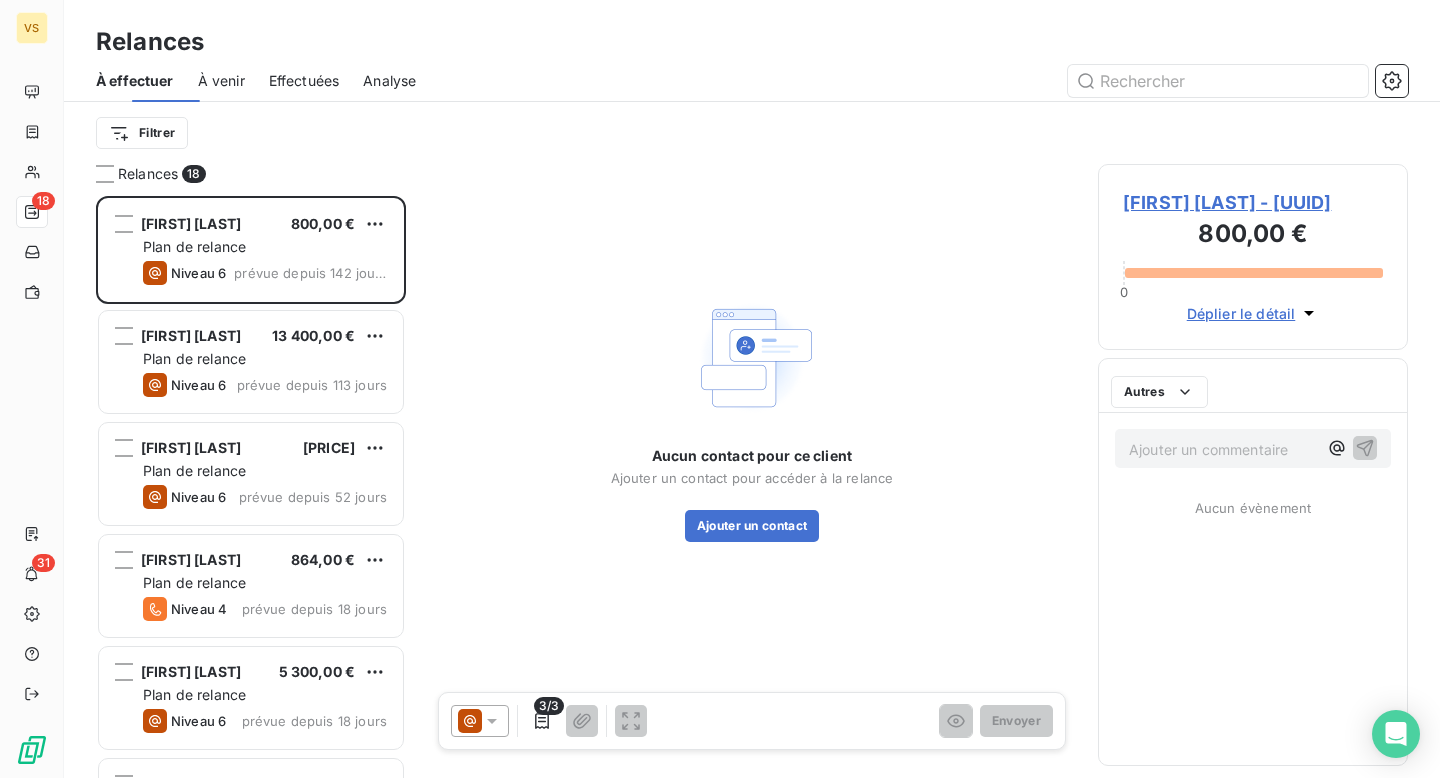 scroll, scrollTop: 1, scrollLeft: 1, axis: both 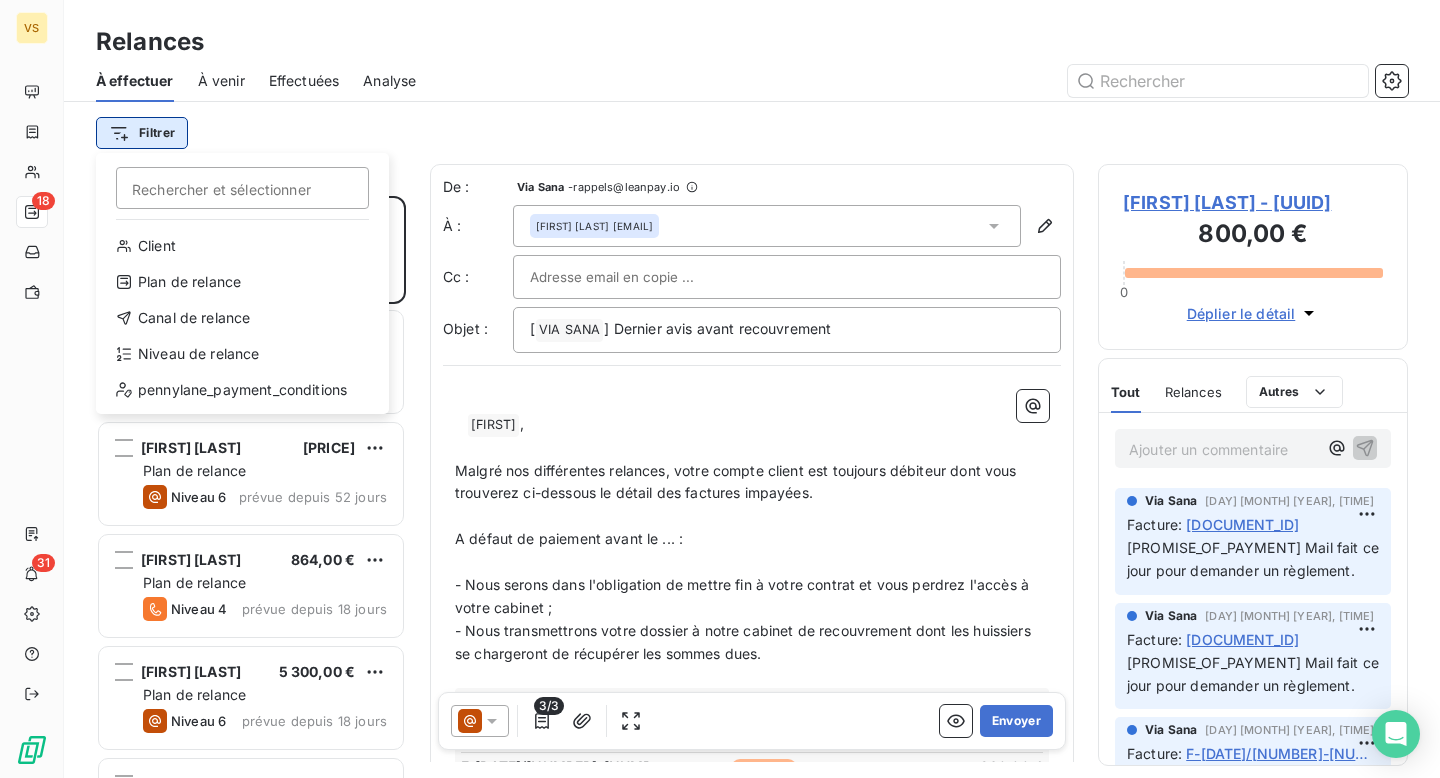 click on "VS 18 31 Relances À effectuer À venir Effectuées Analyse Filtrer Rechercher et sélectionner Client Plan de relance Canal de relance Niveau de relance pennylane_payment_conditions Relances 18 [FIRST] [LAST] [PRICE] Plan de relance Niveau 6 prévue depuis 142 jours [FIRST] [LAST] [PRICE] Plan de relance Niveau 6 prévue depuis 113 jours [FIRST] [LAST] [PRICE] Plan de relance Niveau 6 prévue depuis 52 jours [FIRST] [LAST] [PRICE] Plan de relance Niveau 4 prévue depuis 18 jours [FIRST] [LAST] [PRICE] Plan de relance Niveau 6 prévue depuis 18 jours [FIRST] [LAST] [PRICE] Plan de relance Niveau 6 prévue depuis 13 jours [COMPANY_NAME] [PRICE]" at bounding box center [720, 389] 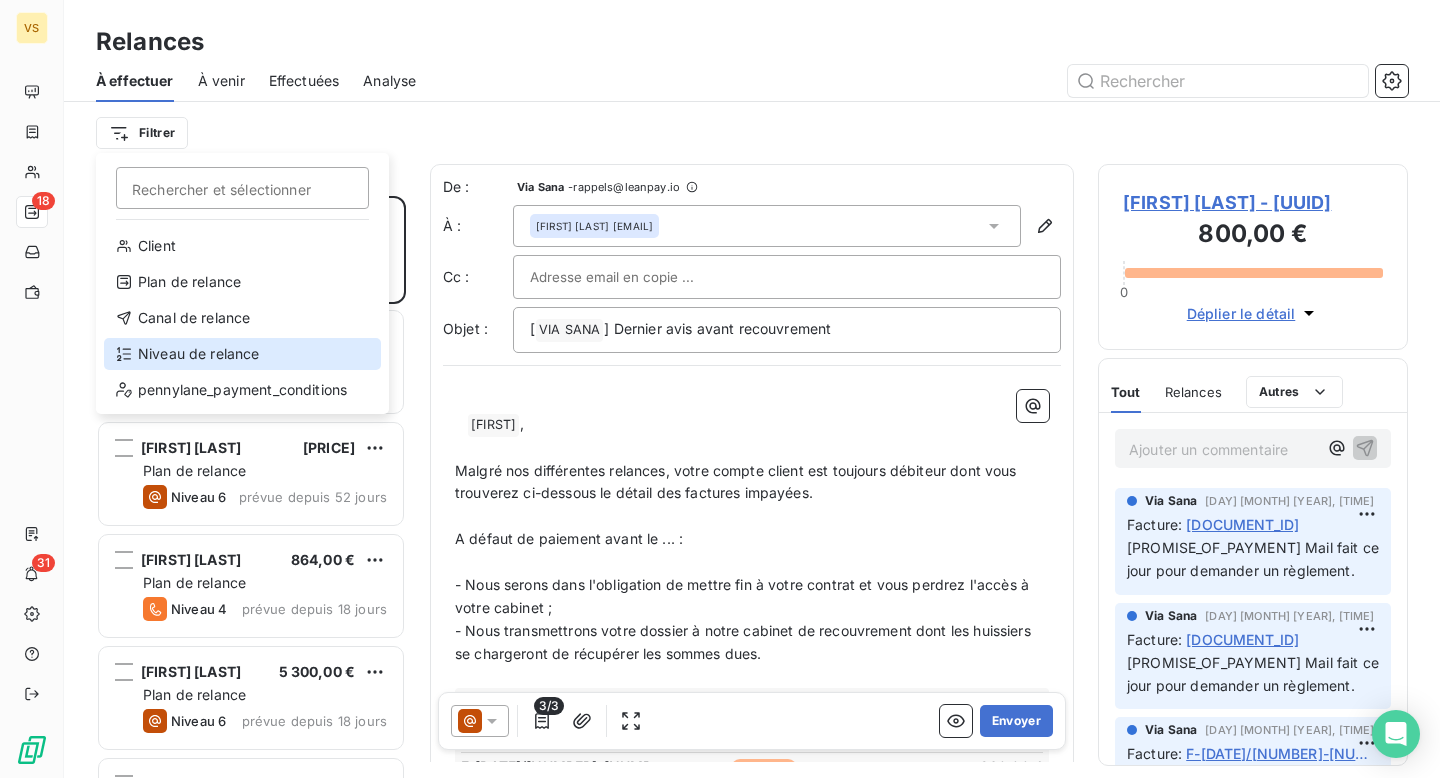 click on "Niveau de relance" at bounding box center (242, 354) 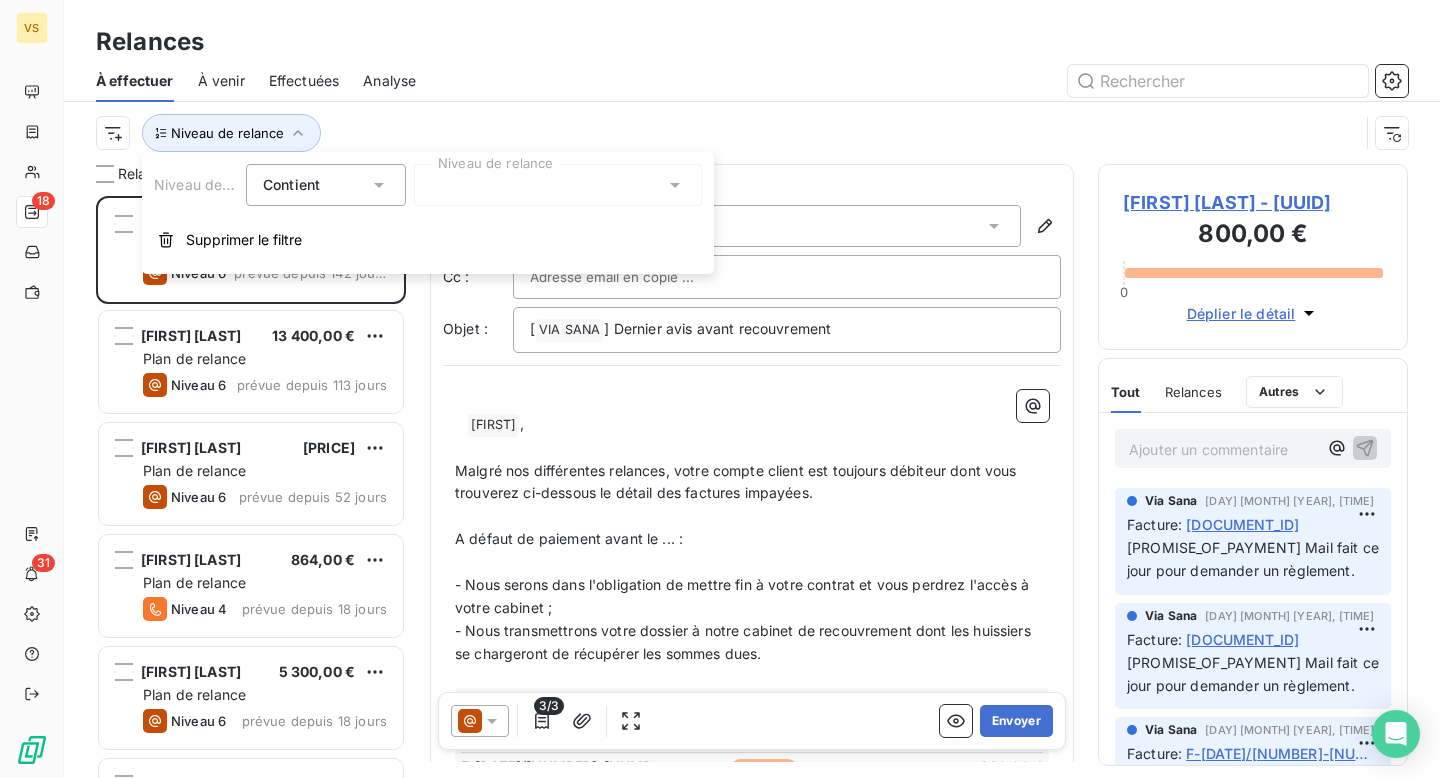click on "Contient is" at bounding box center [316, 185] 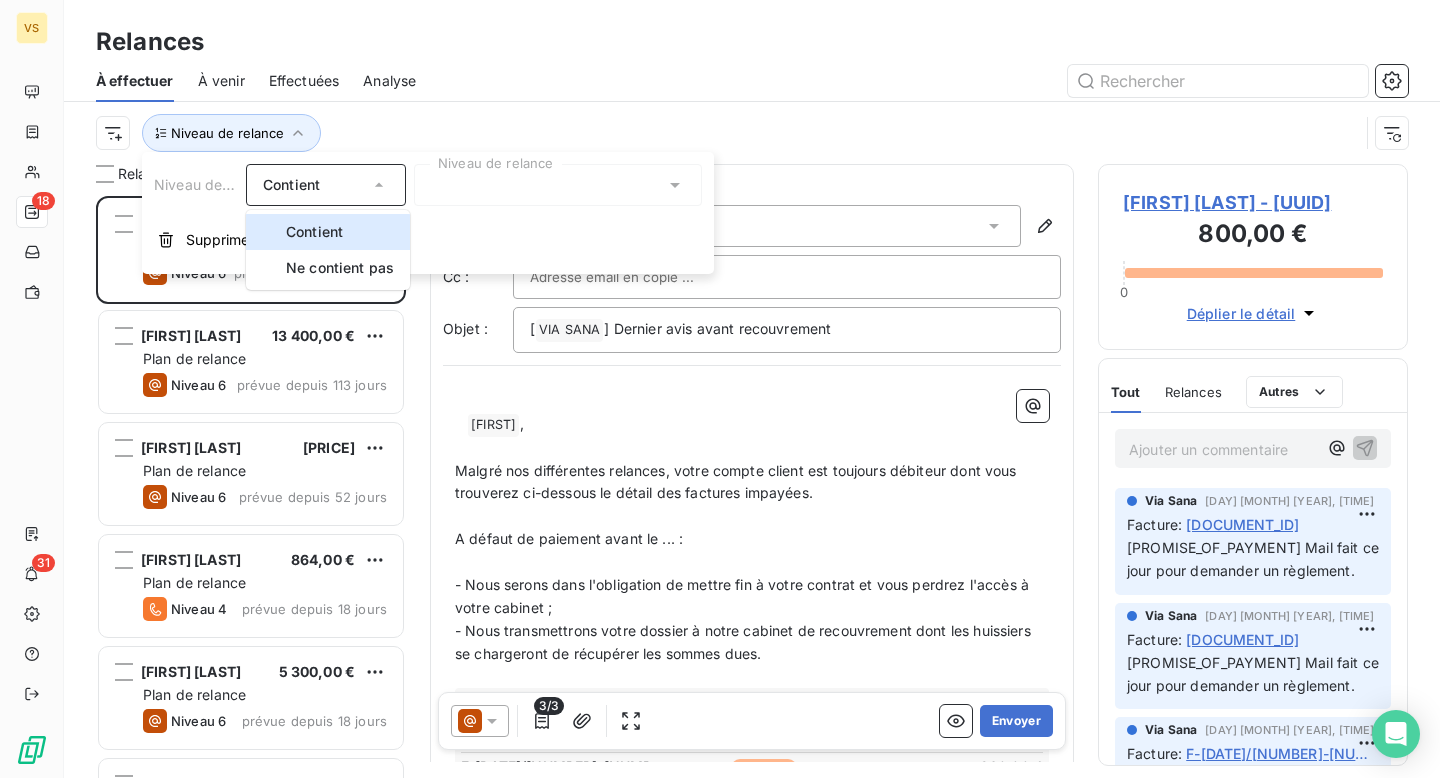 click at bounding box center (558, 185) 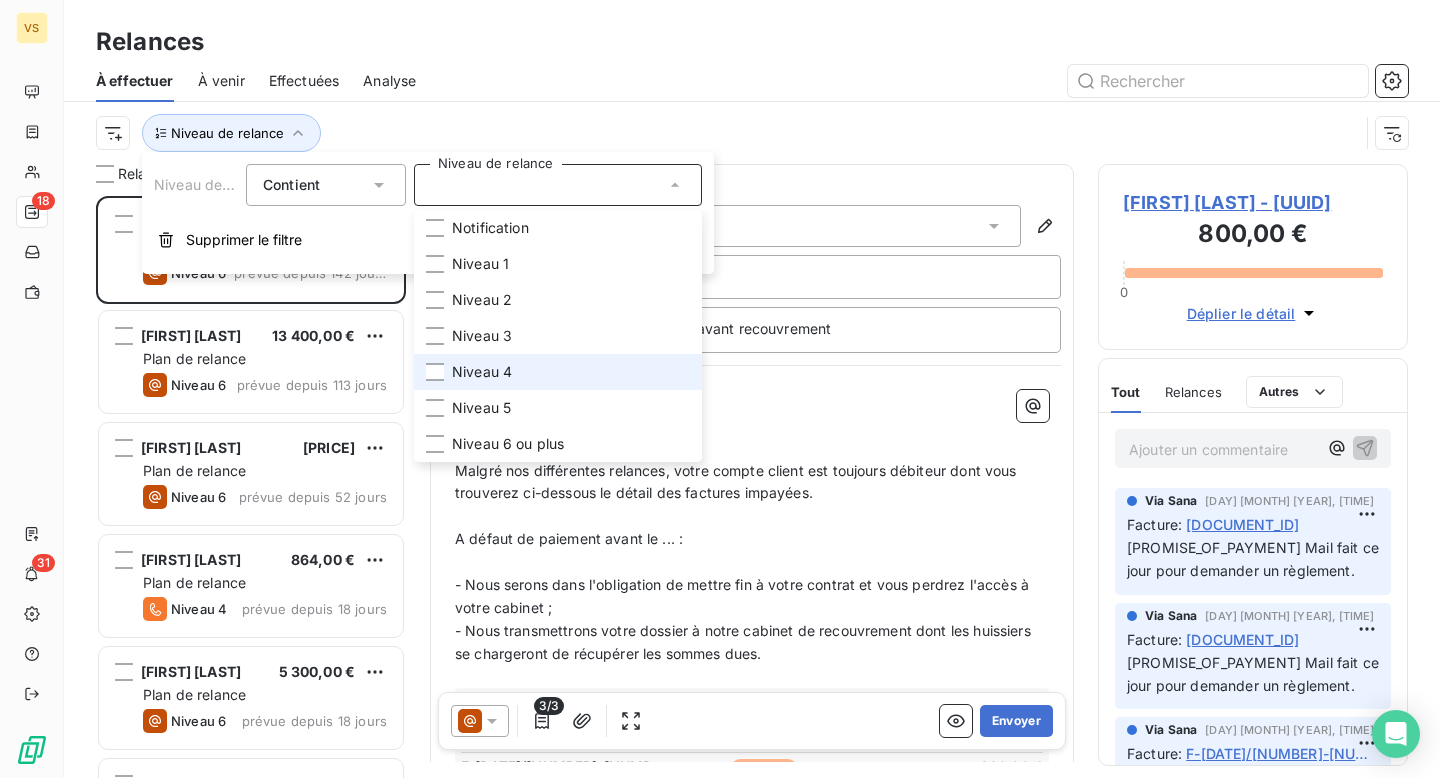 click on "Niveau 4" at bounding box center [482, 372] 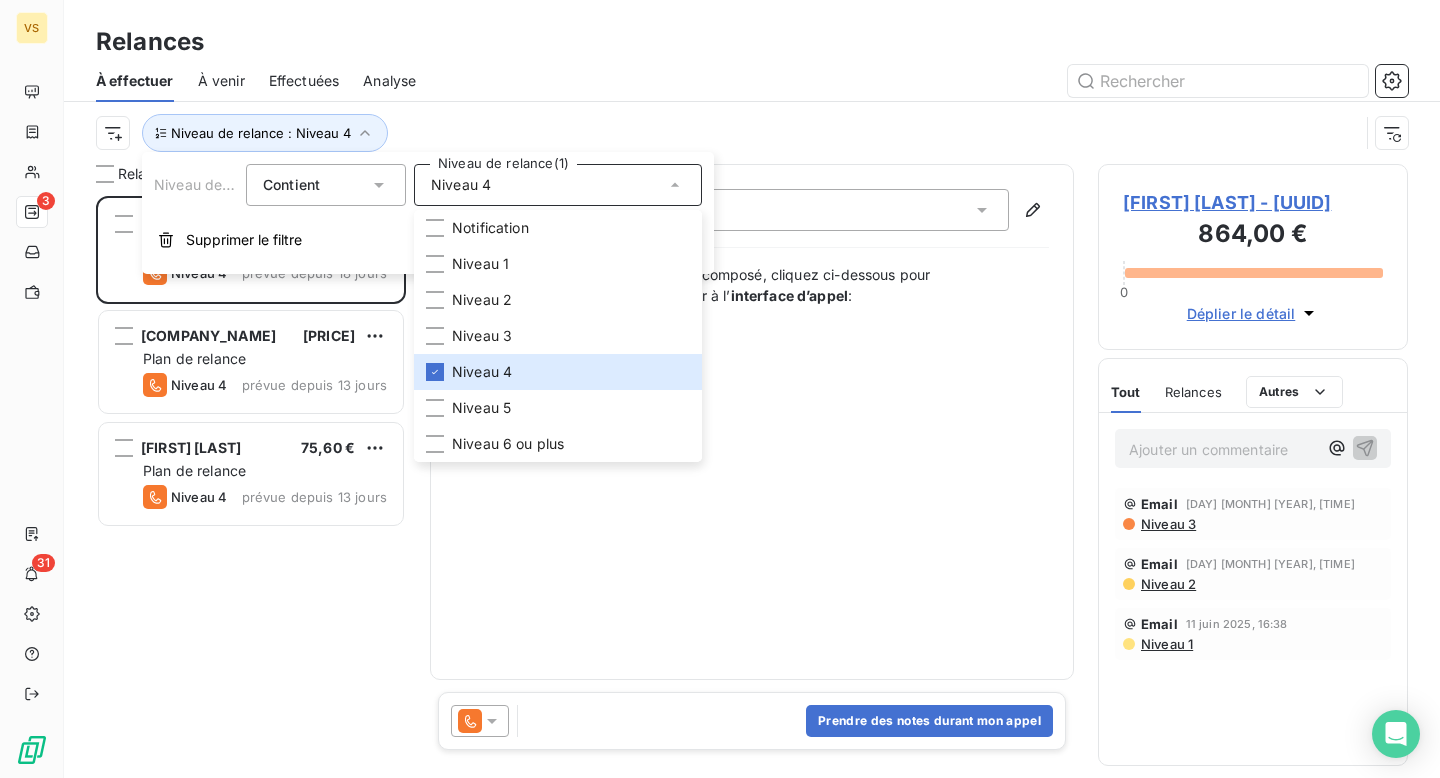 scroll, scrollTop: 1, scrollLeft: 1, axis: both 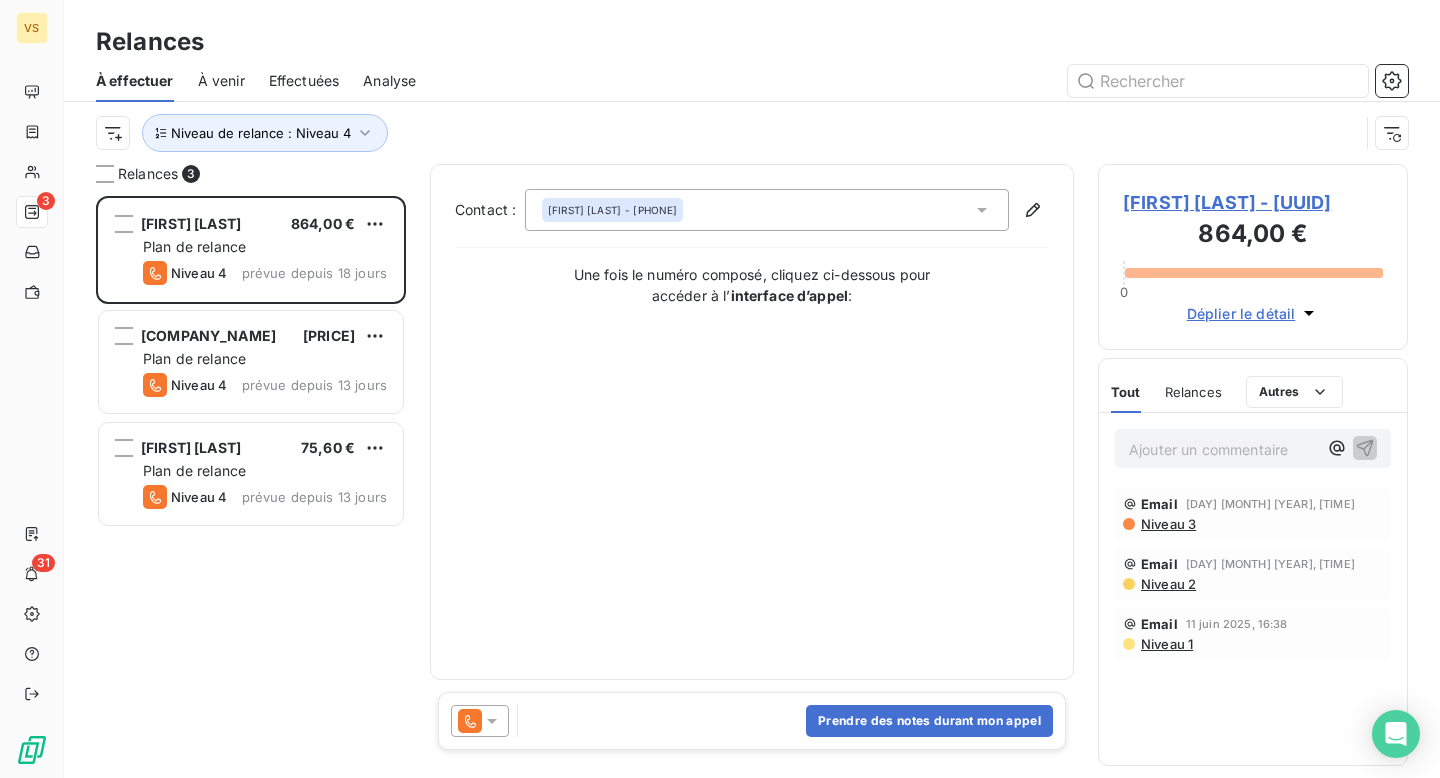 click on "À effectuer À venir Effectuées Analyse" at bounding box center (752, 81) 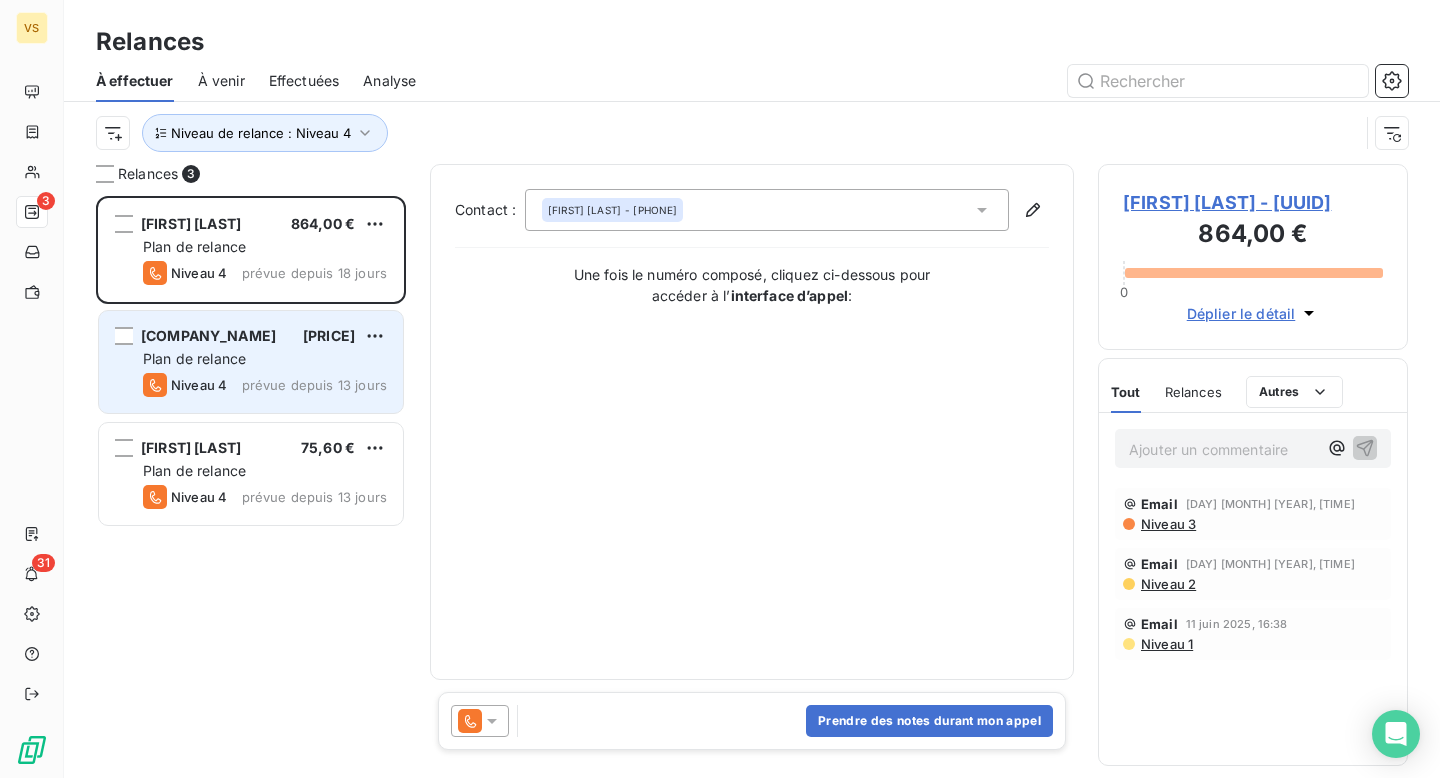 click on "prévue depuis 13 jours" at bounding box center [314, 385] 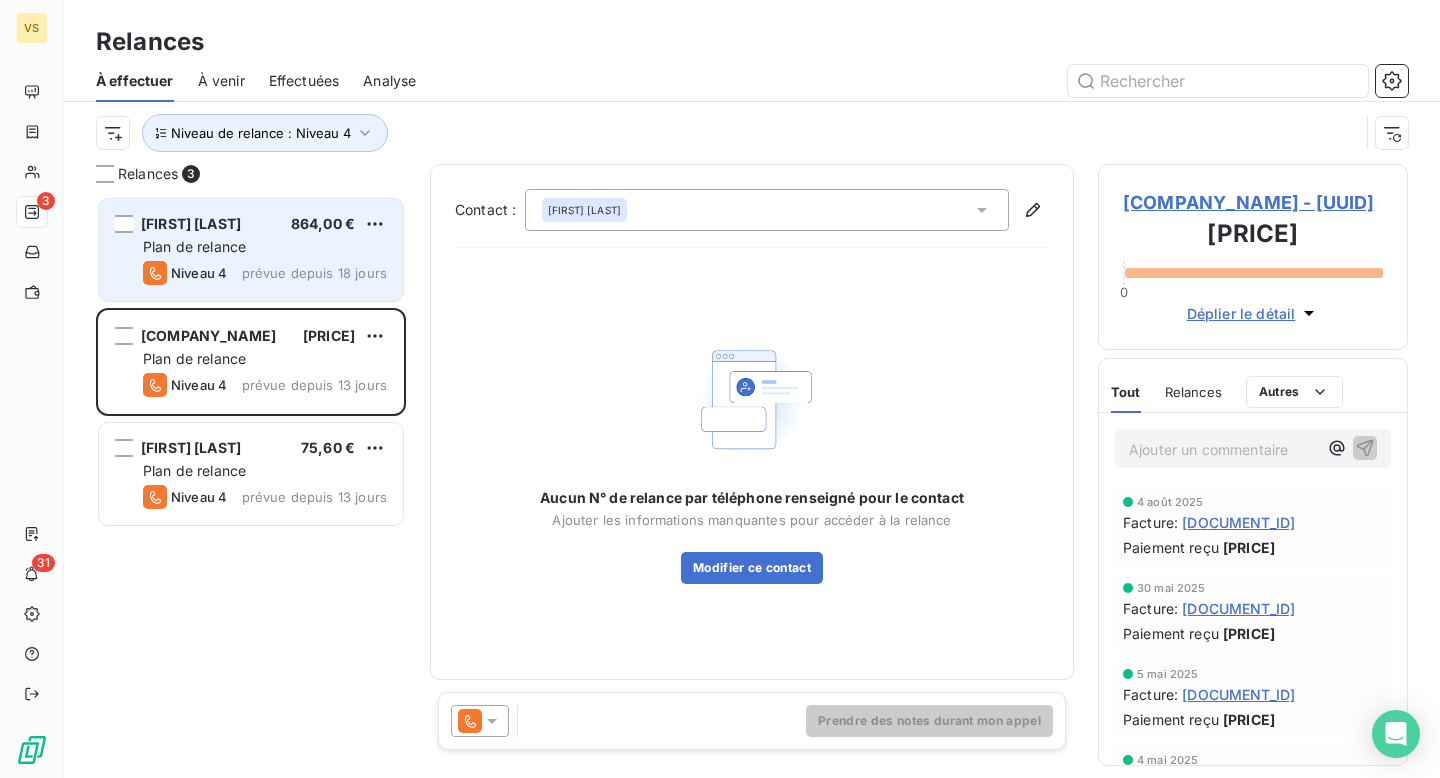 click on "Plan de relance" at bounding box center (265, 247) 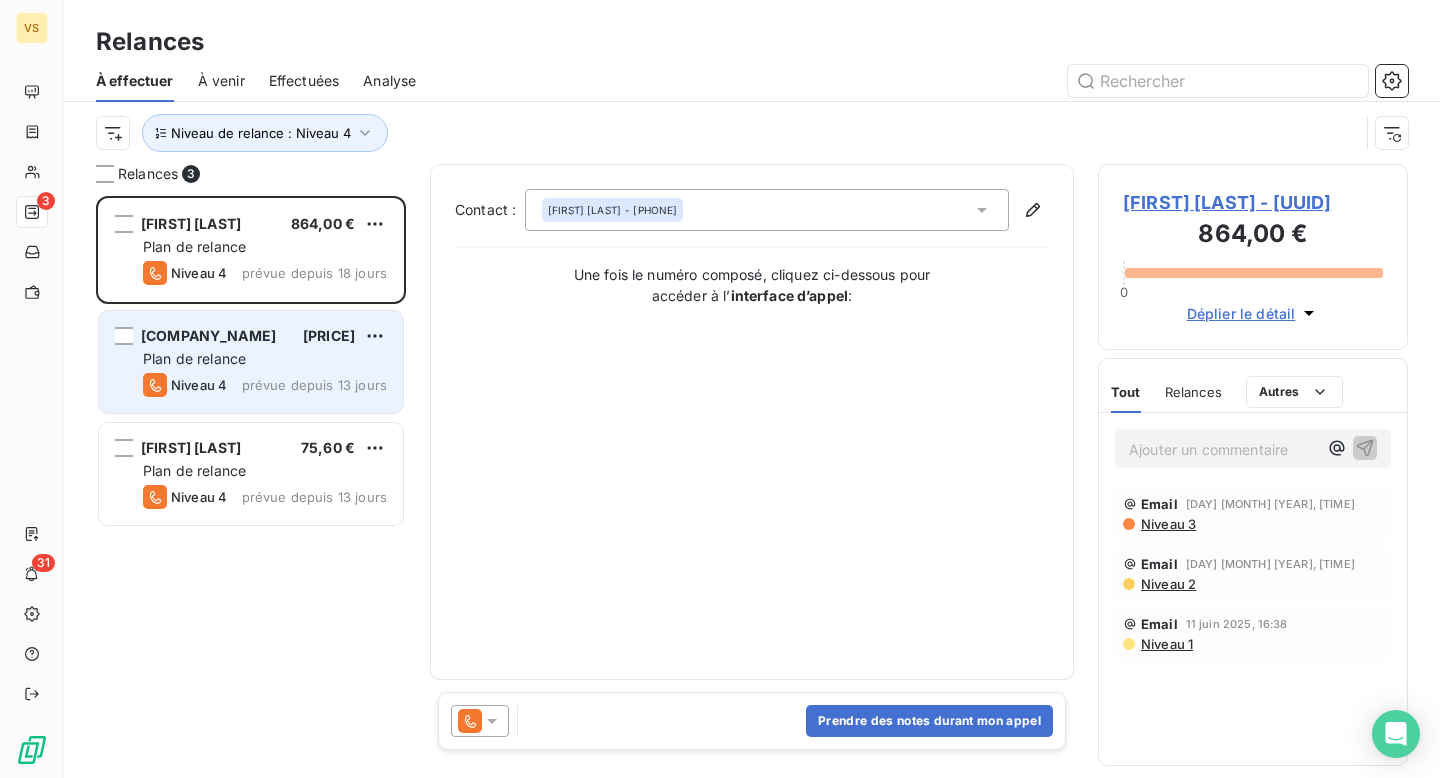 click on "Plan de relance" at bounding box center [265, 359] 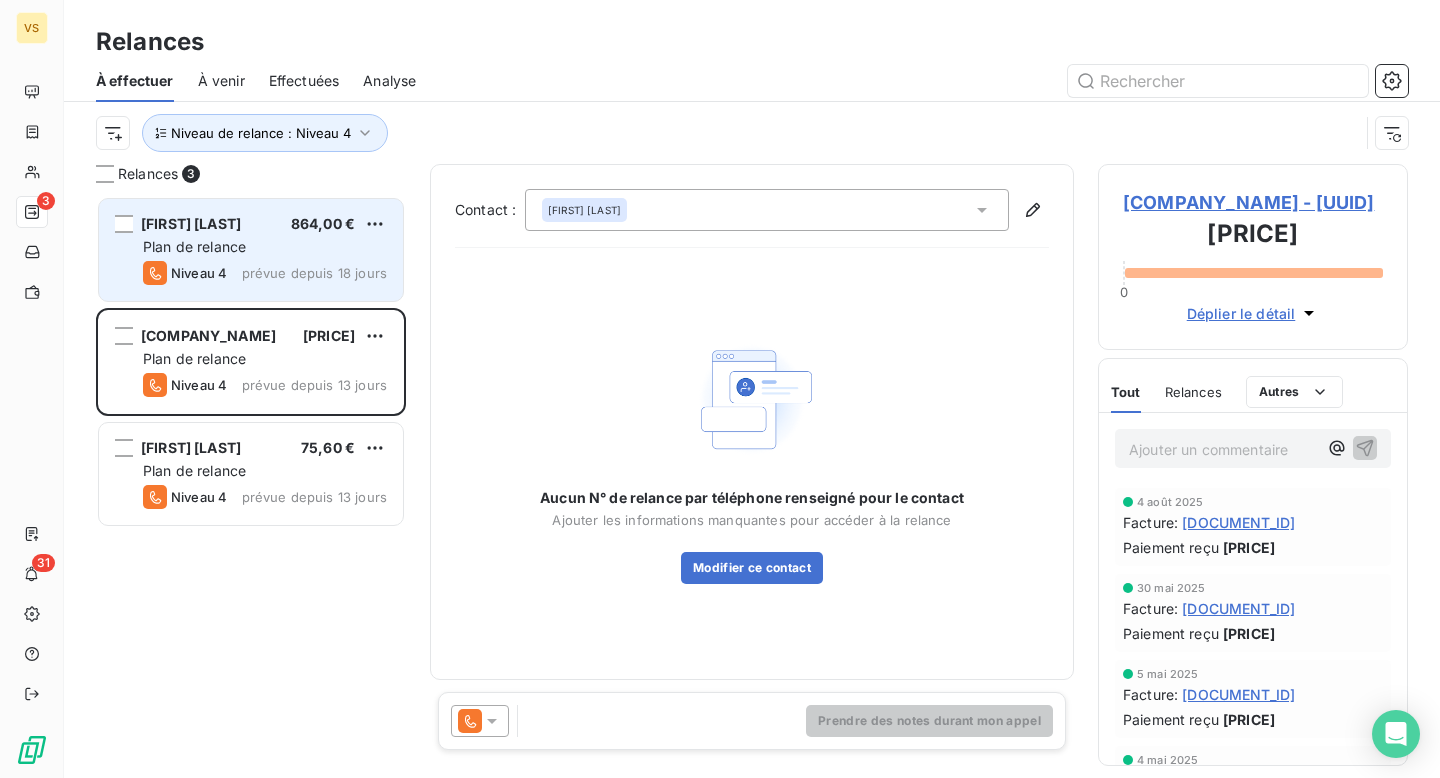 click on "Plan de relance" at bounding box center [265, 247] 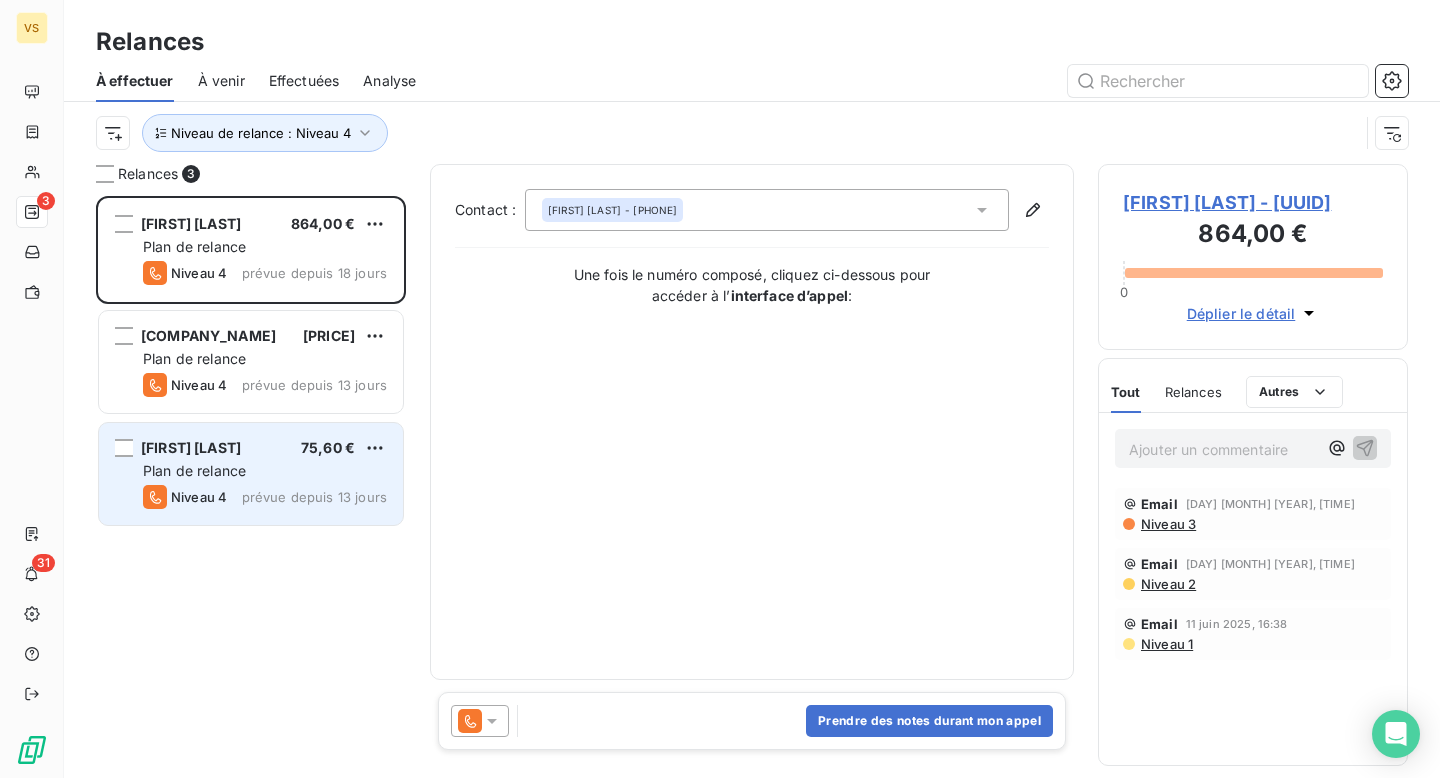 click on "Plan de relance" at bounding box center (265, 471) 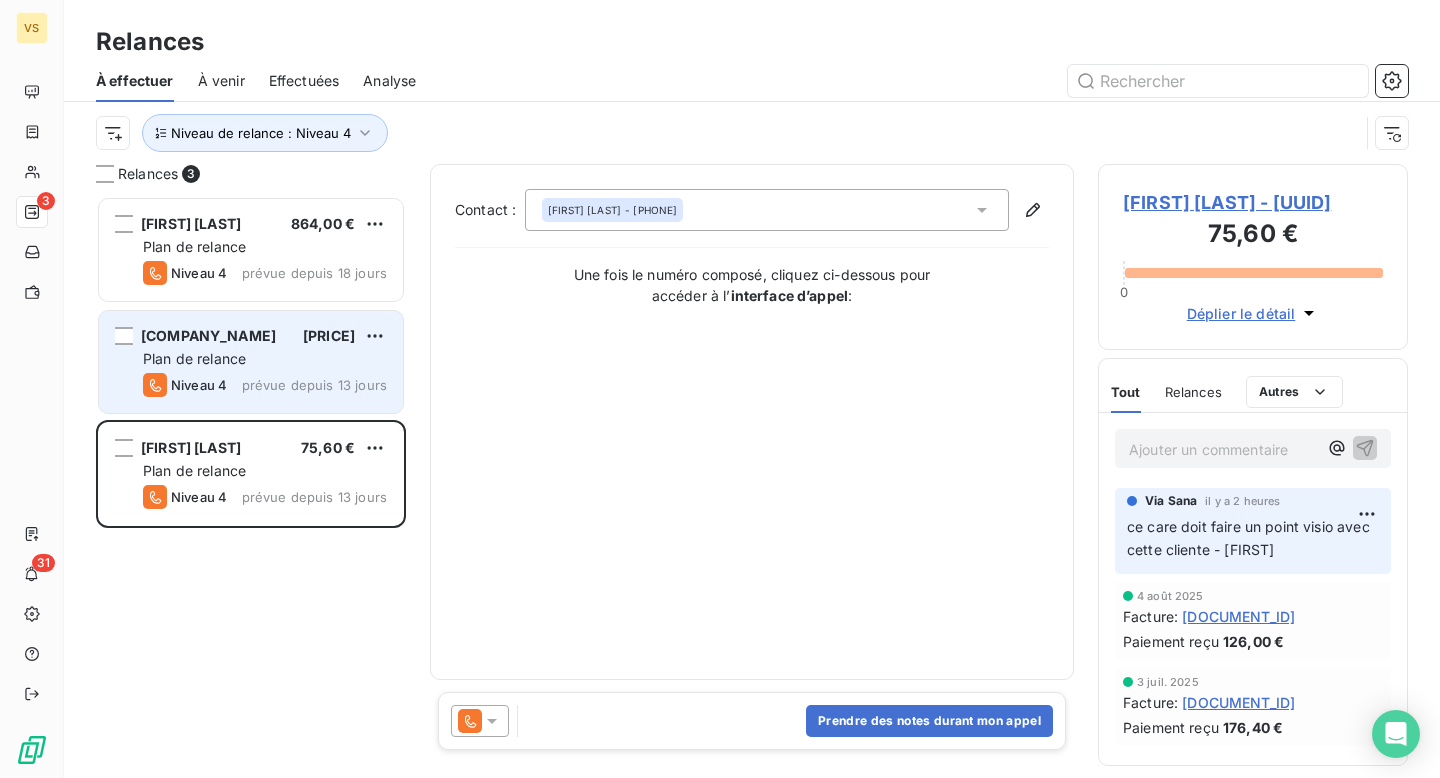 click on "prévue depuis 13 jours" at bounding box center (314, 385) 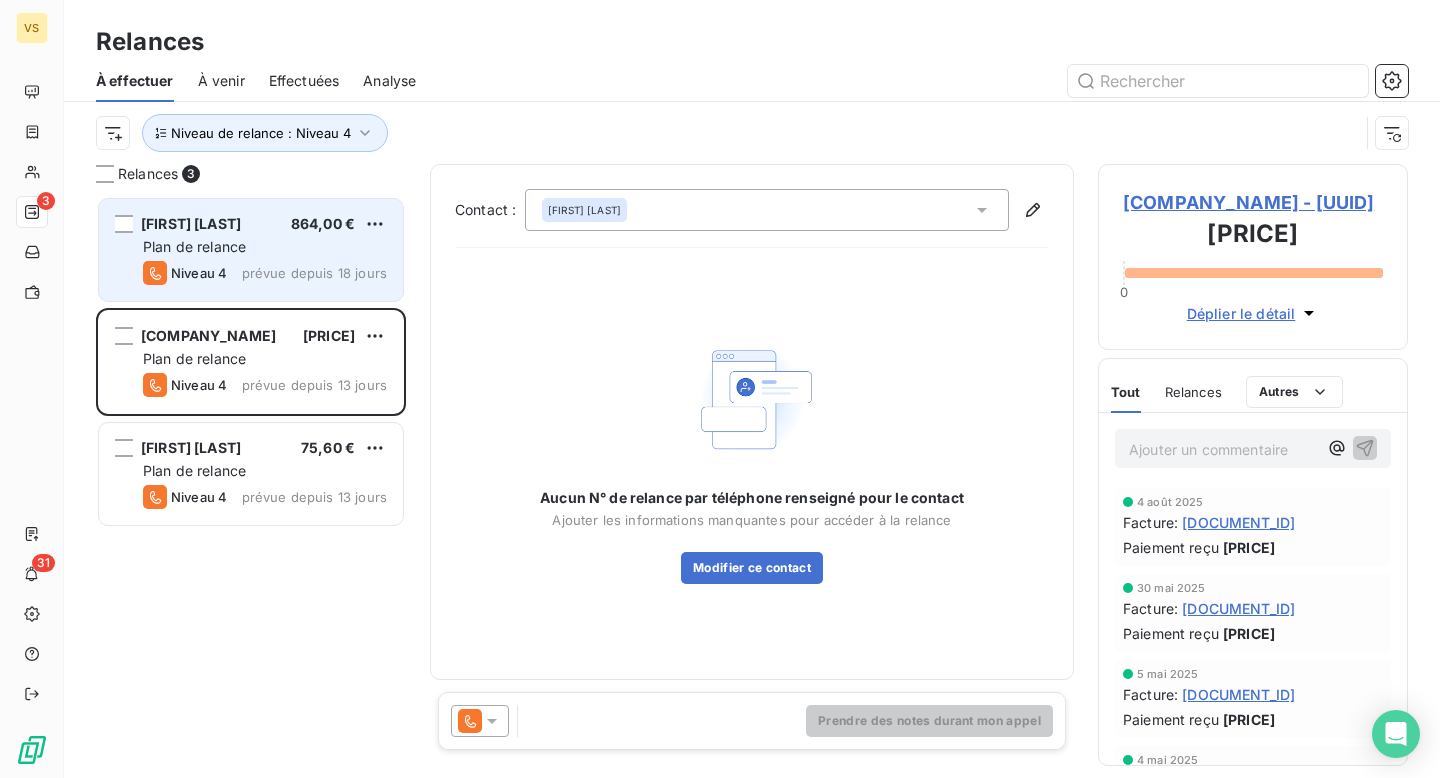 click on "prévue depuis 18 jours" at bounding box center (314, 273) 